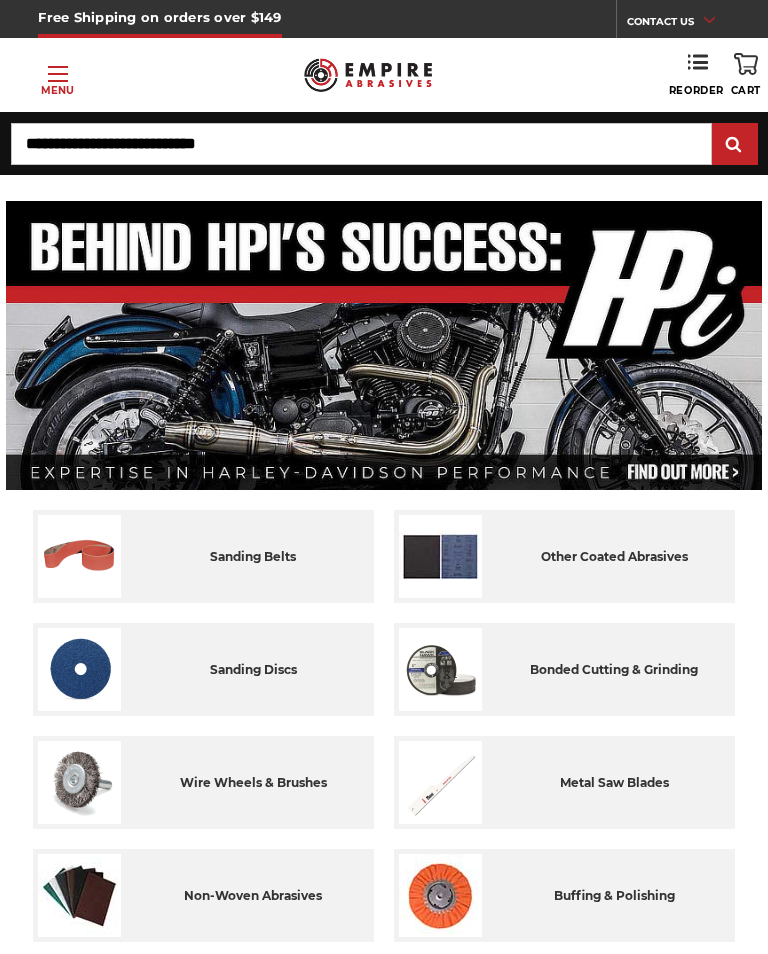 scroll, scrollTop: 0, scrollLeft: 0, axis: both 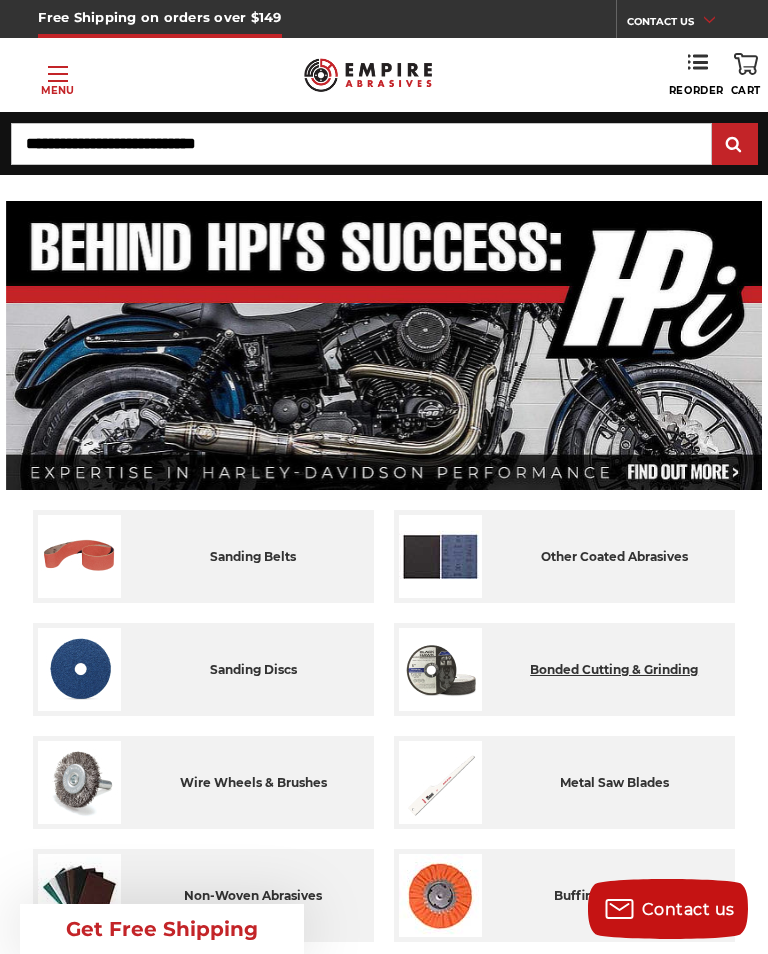 click on "bonded cutting & grinding" at bounding box center [614, 669] 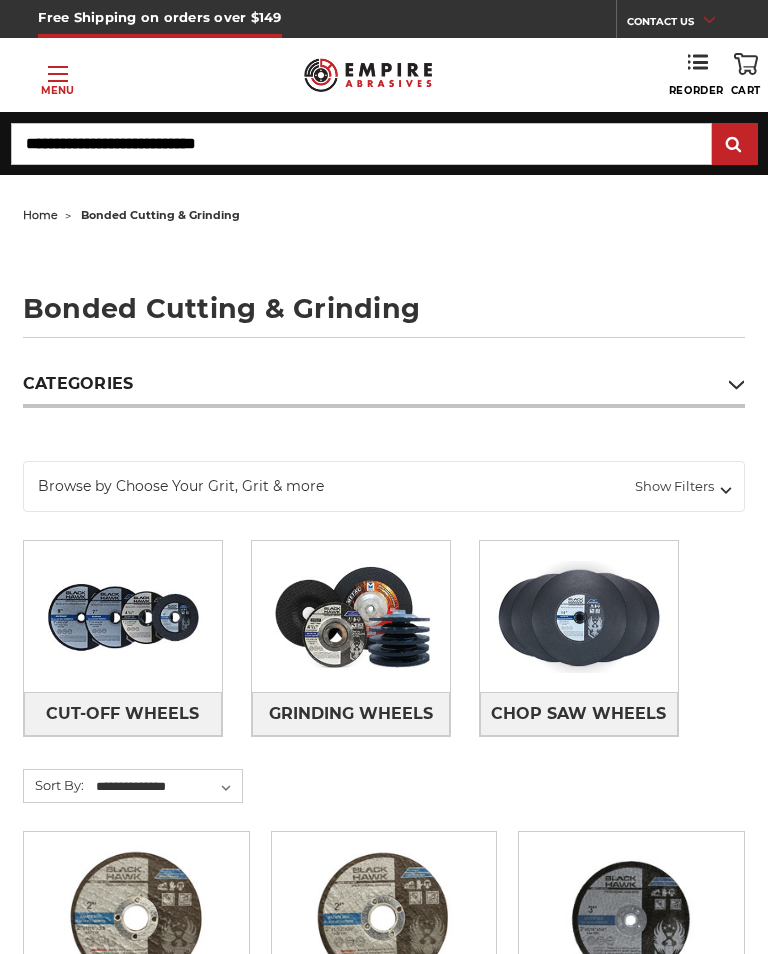scroll, scrollTop: 0, scrollLeft: 0, axis: both 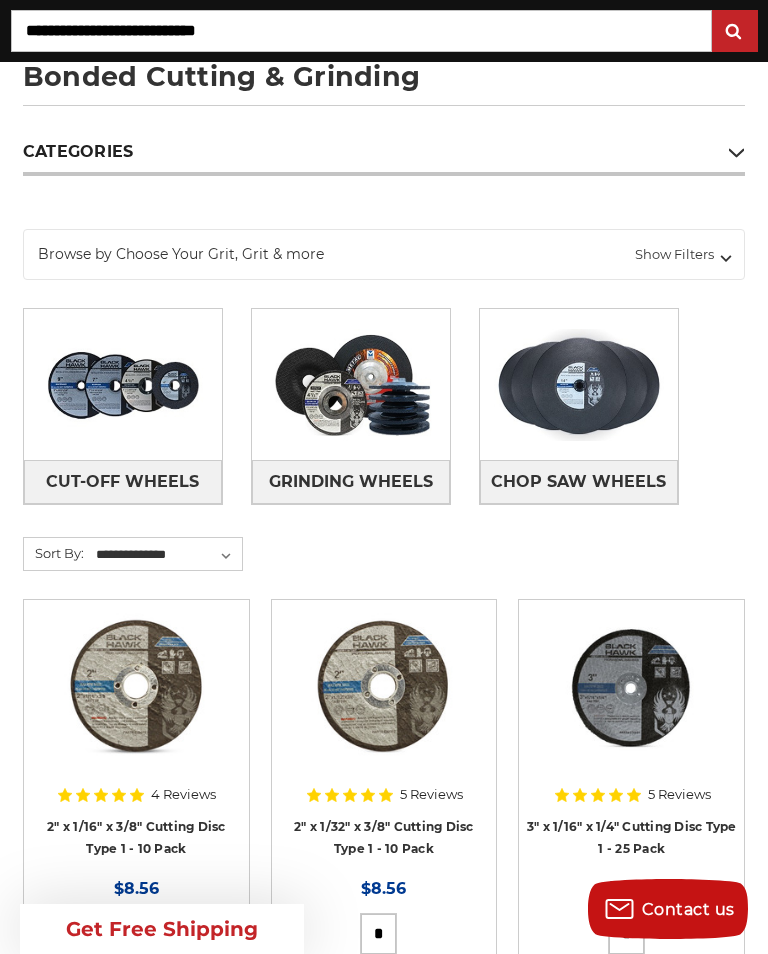 click at bounding box center [351, 385] 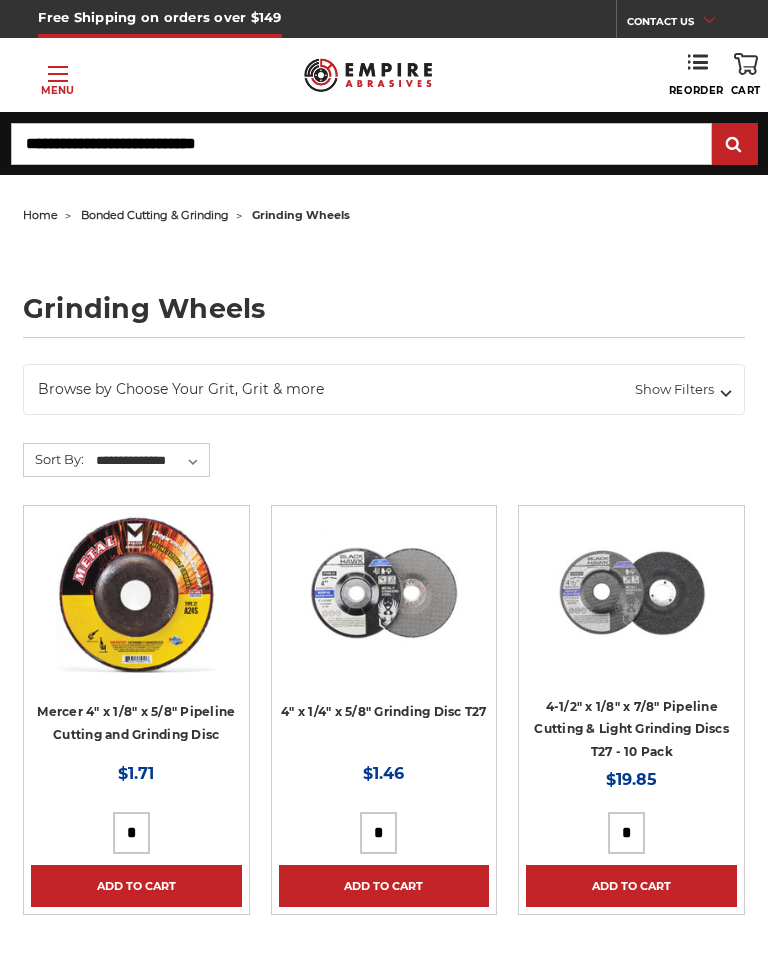 scroll, scrollTop: 0, scrollLeft: 0, axis: both 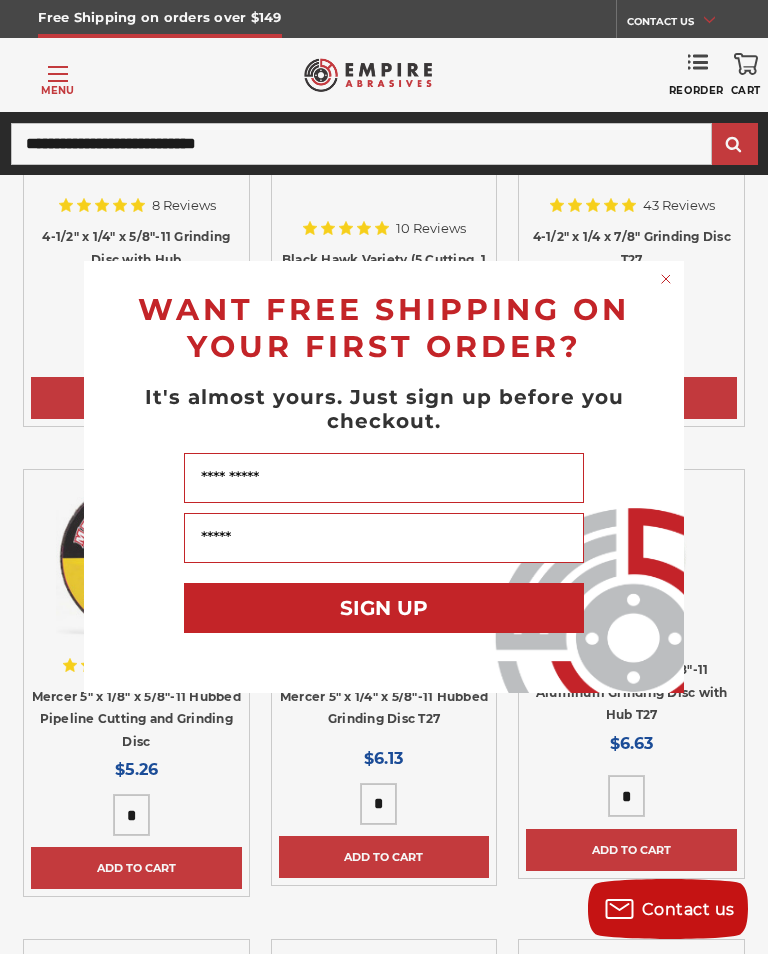 click 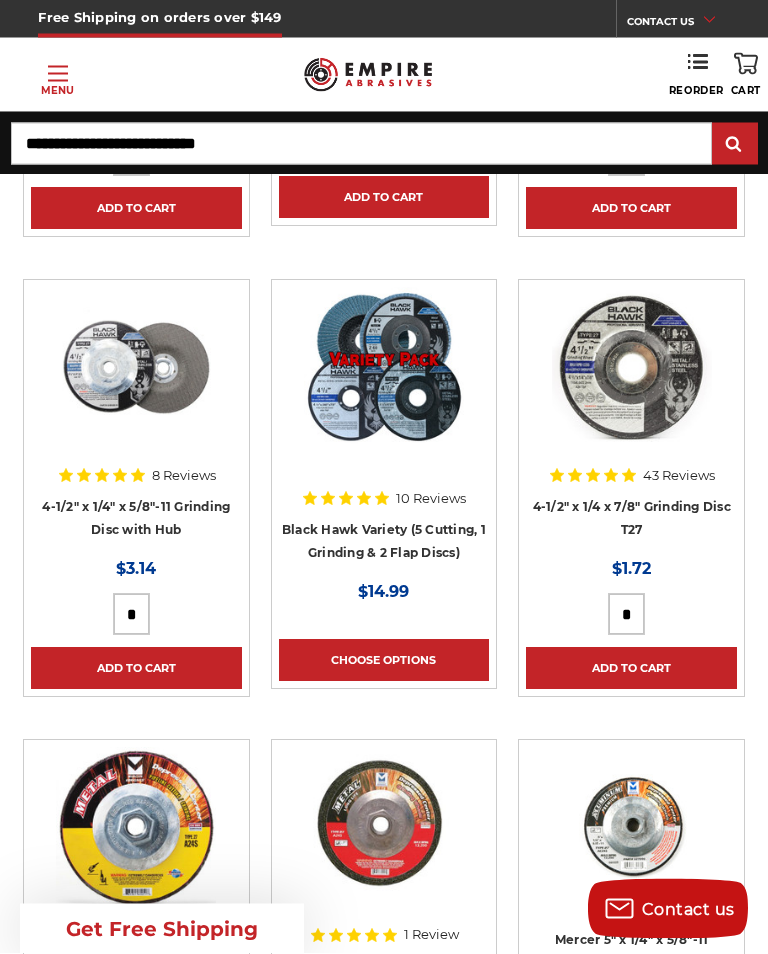 scroll, scrollTop: 1104, scrollLeft: 0, axis: vertical 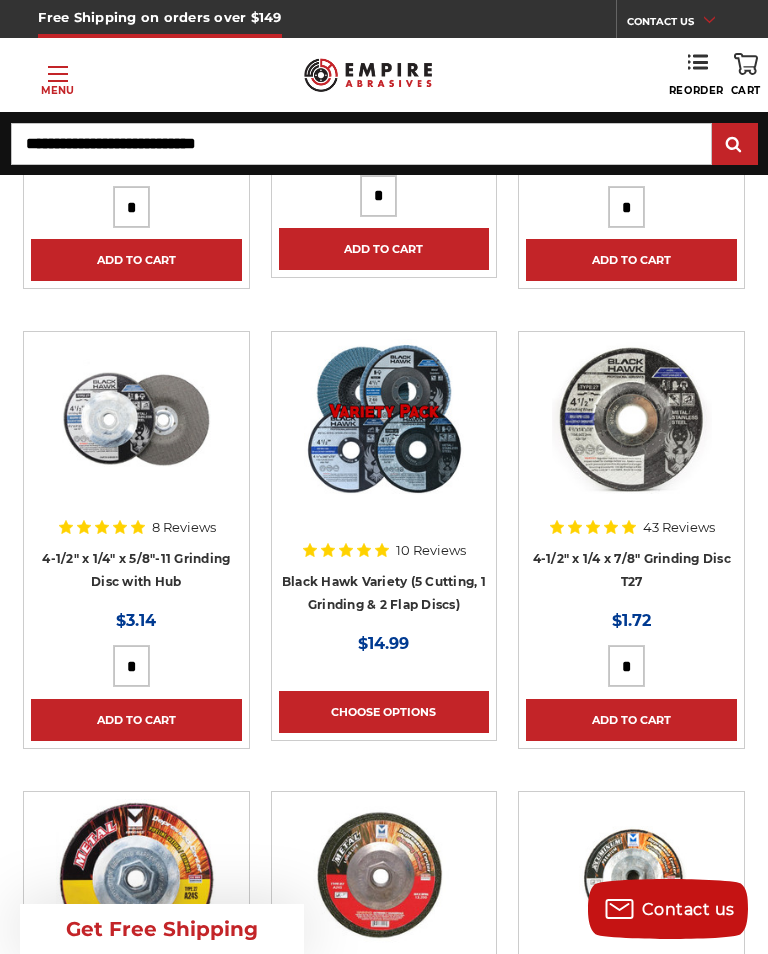 click at bounding box center (632, 419) 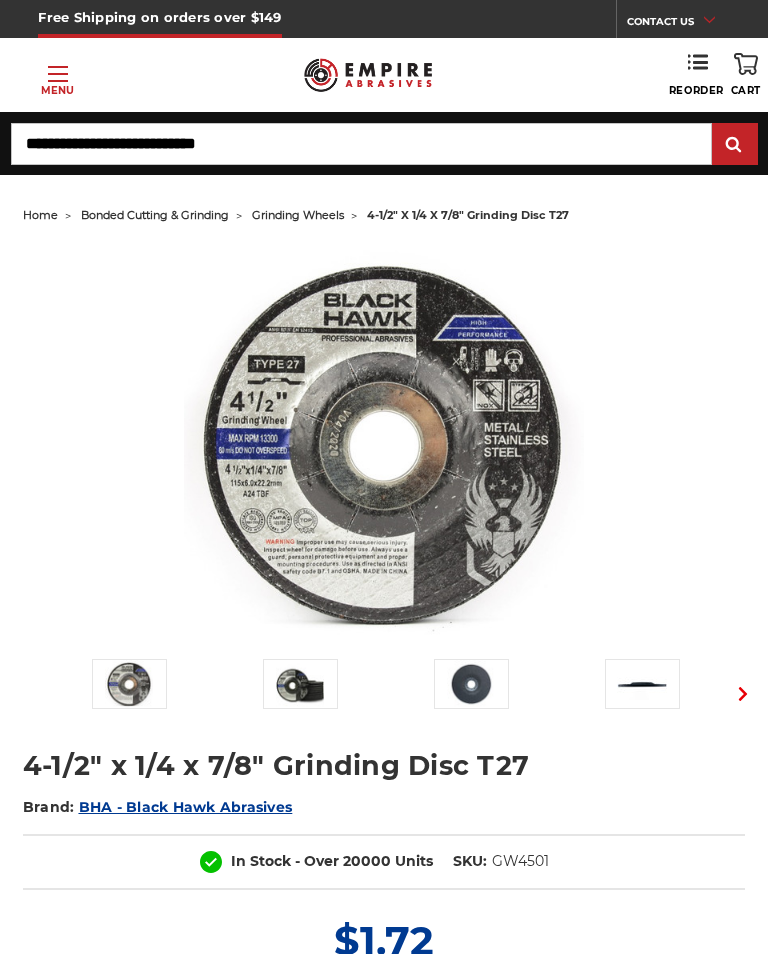 scroll, scrollTop: 0, scrollLeft: 0, axis: both 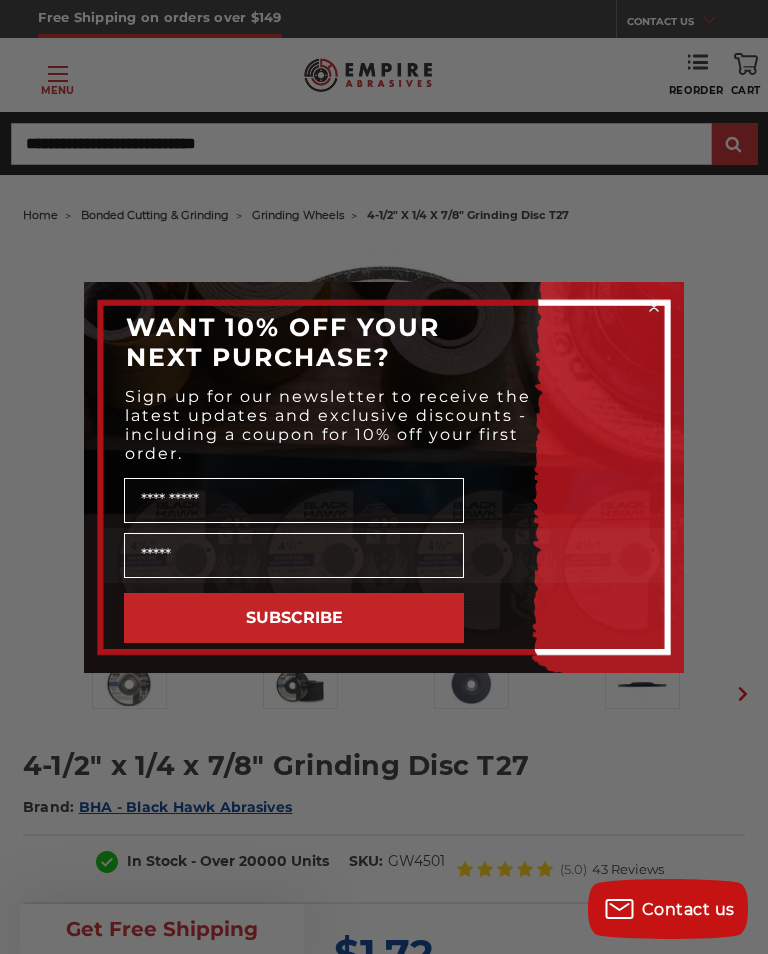 click on "Close dialog" 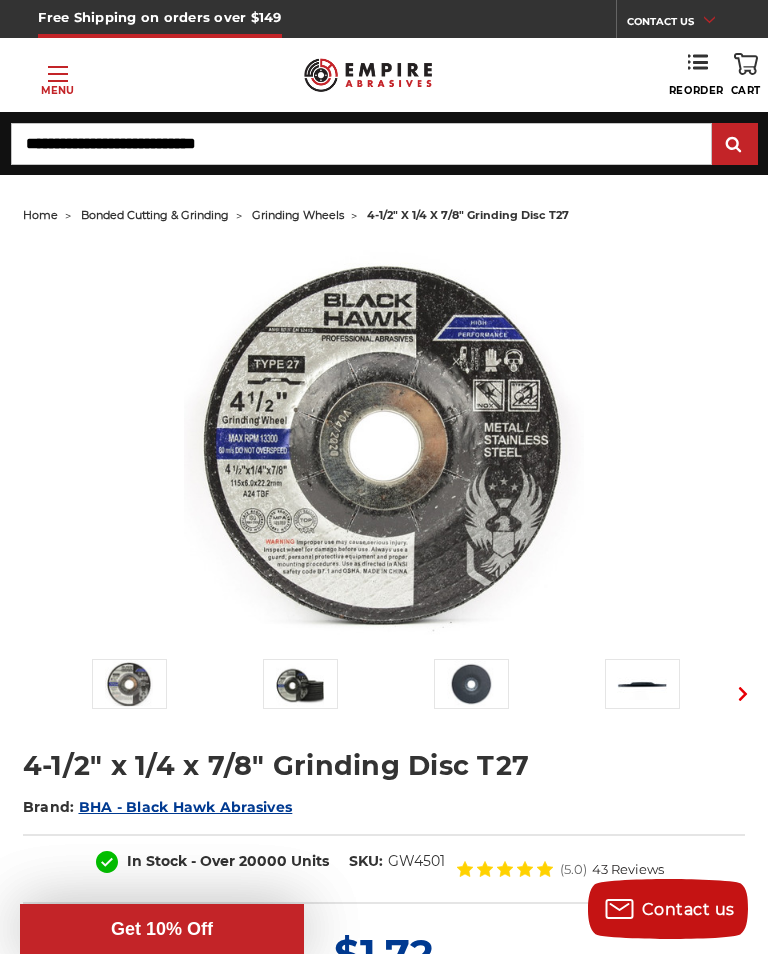 scroll, scrollTop: 0, scrollLeft: 0, axis: both 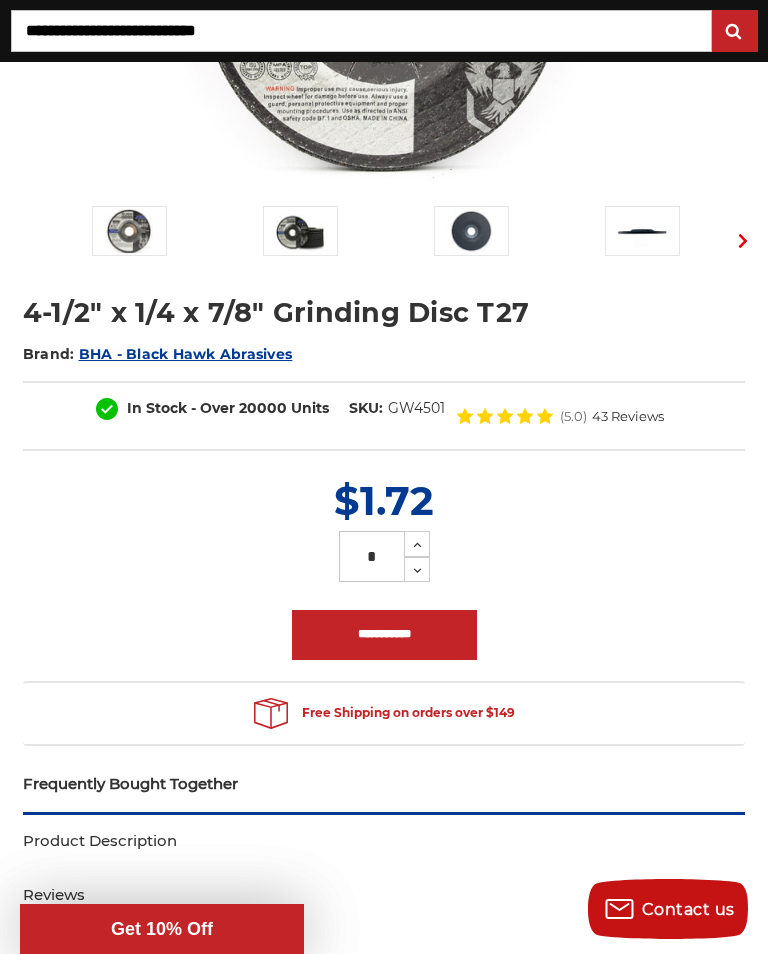 click on "Increase Quantity:" at bounding box center (417, 544) 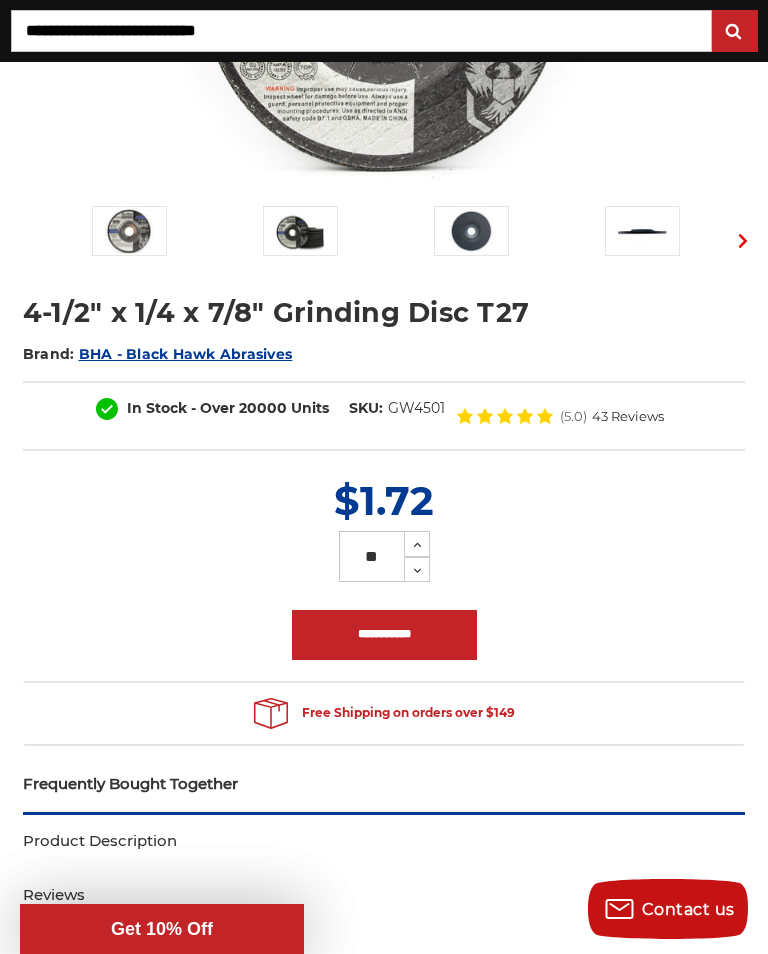 click on "**********" at bounding box center (384, 635) 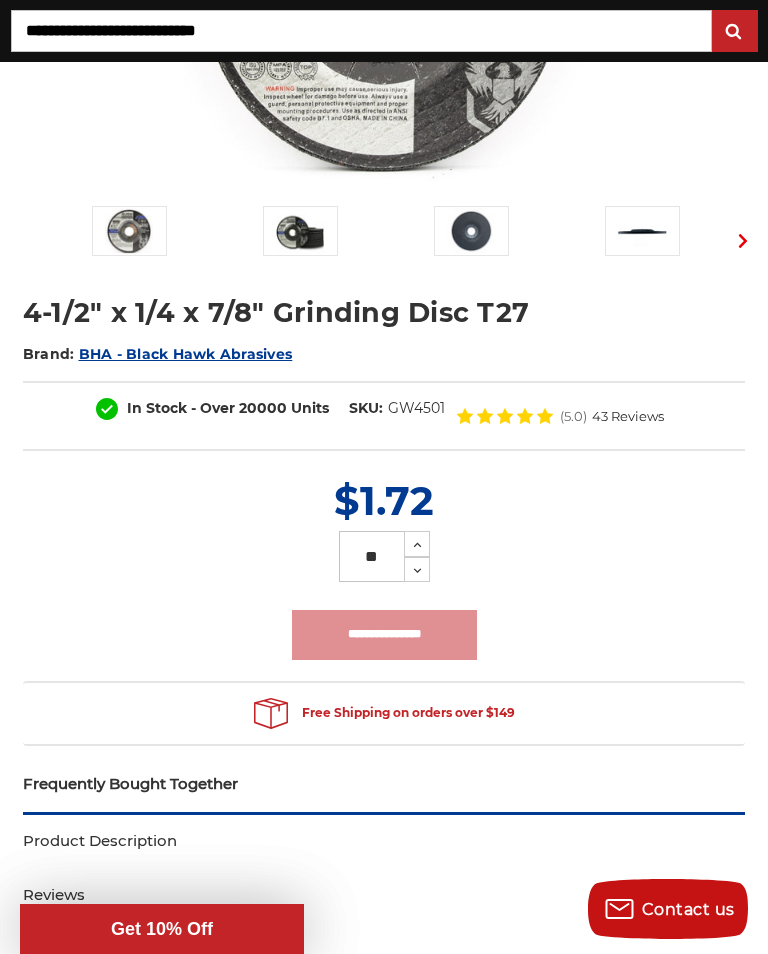type on "**********" 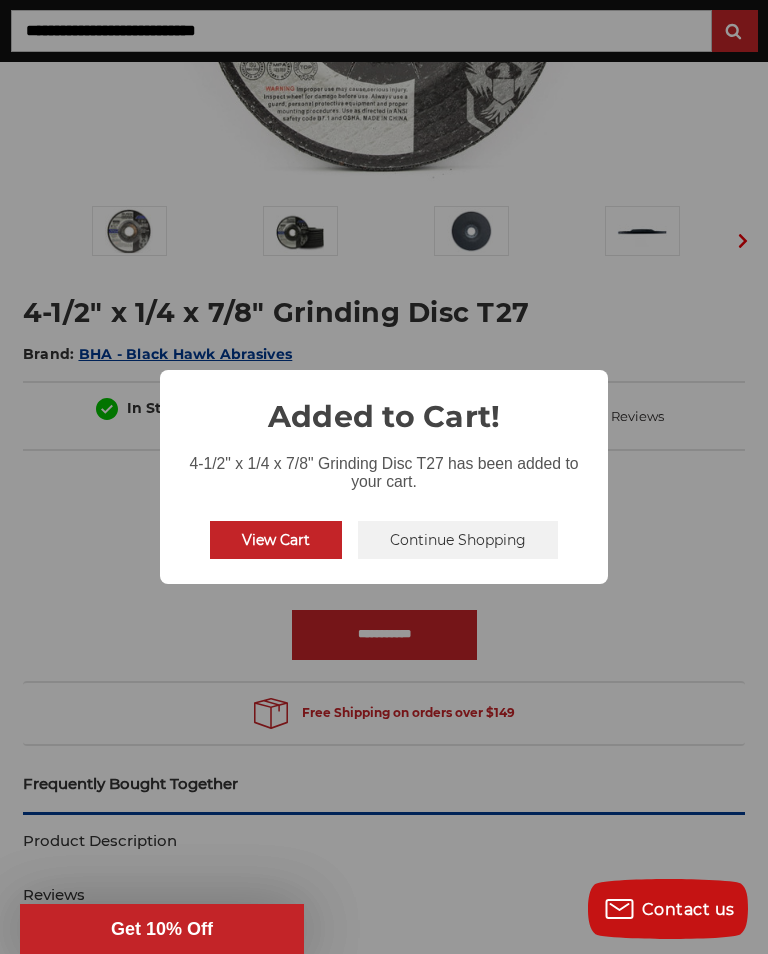 click on "Continue Shopping" at bounding box center [458, 540] 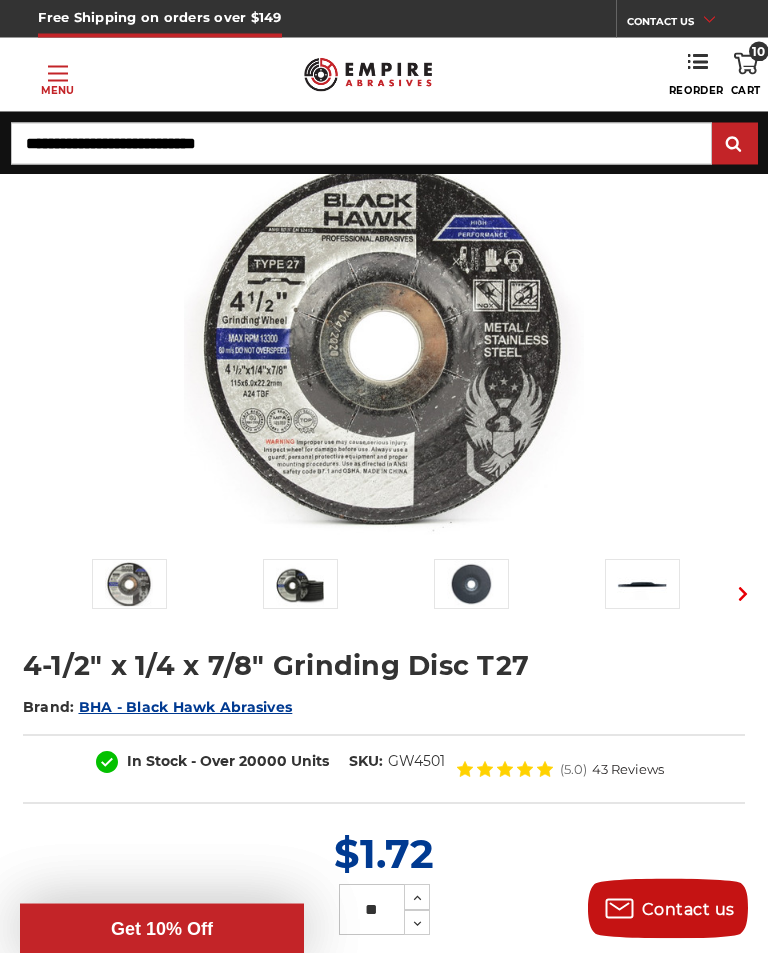 scroll, scrollTop: 0, scrollLeft: 0, axis: both 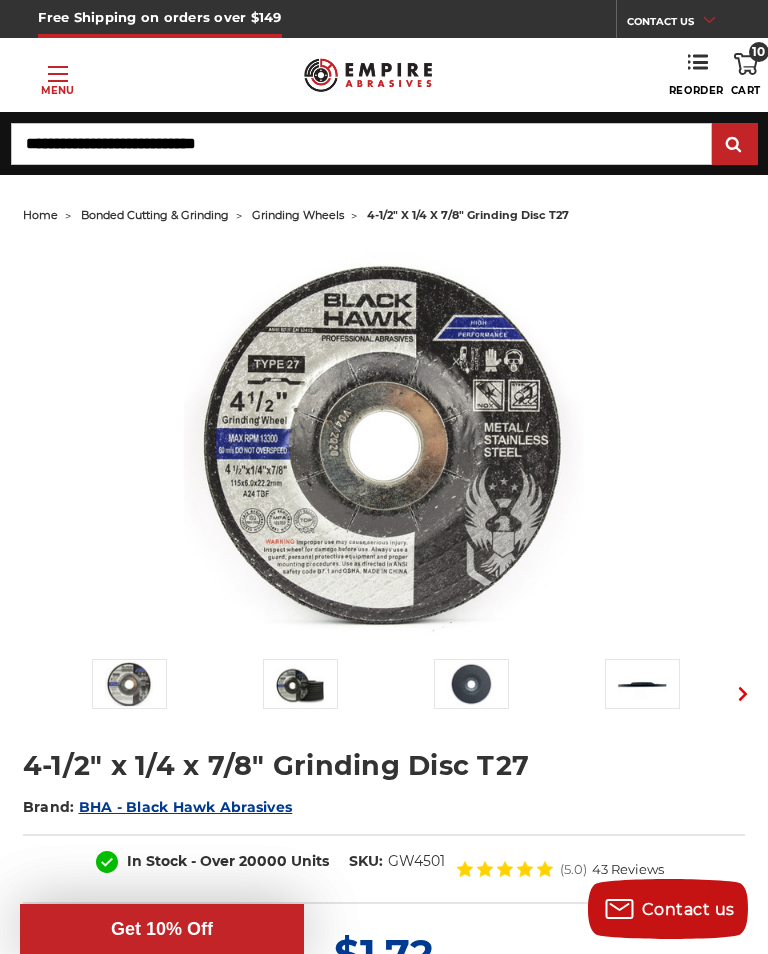 click on "Toggle menu" at bounding box center [58, 74] 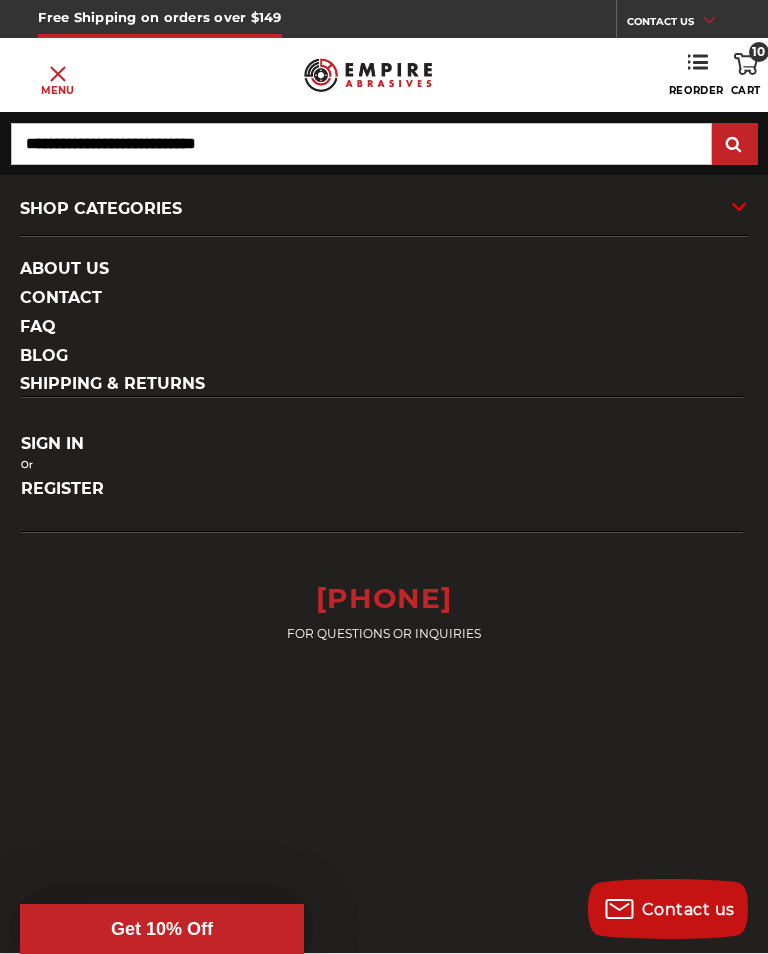 click on "SHOP CATEGORIES" at bounding box center [384, 209] 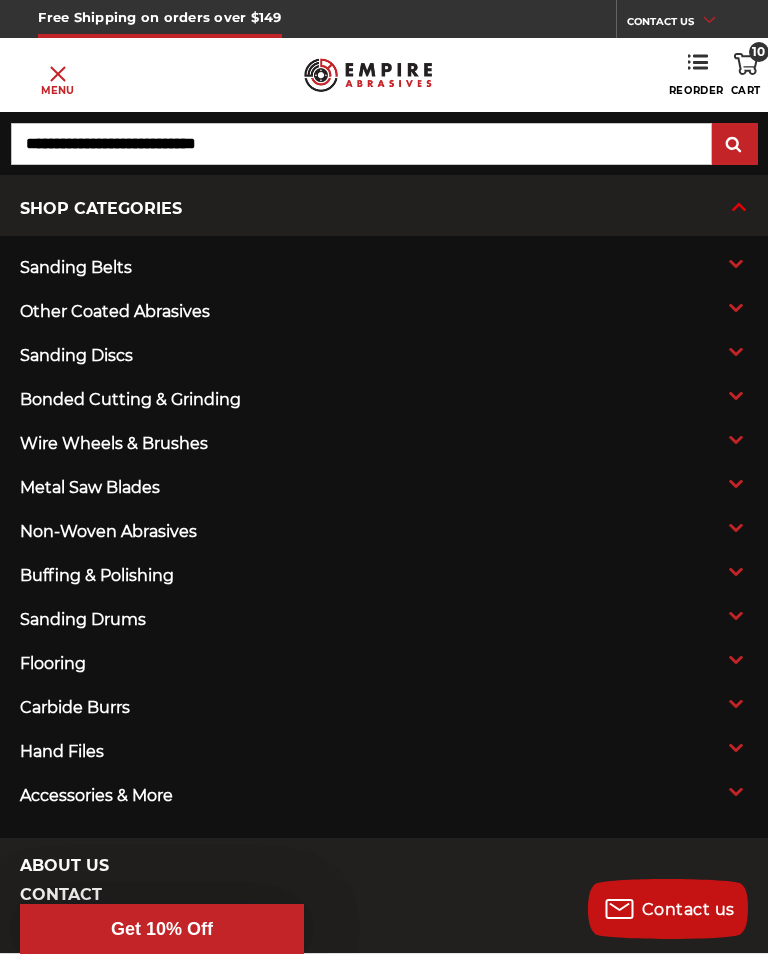 click on "sanding discs" at bounding box center (311, 356) 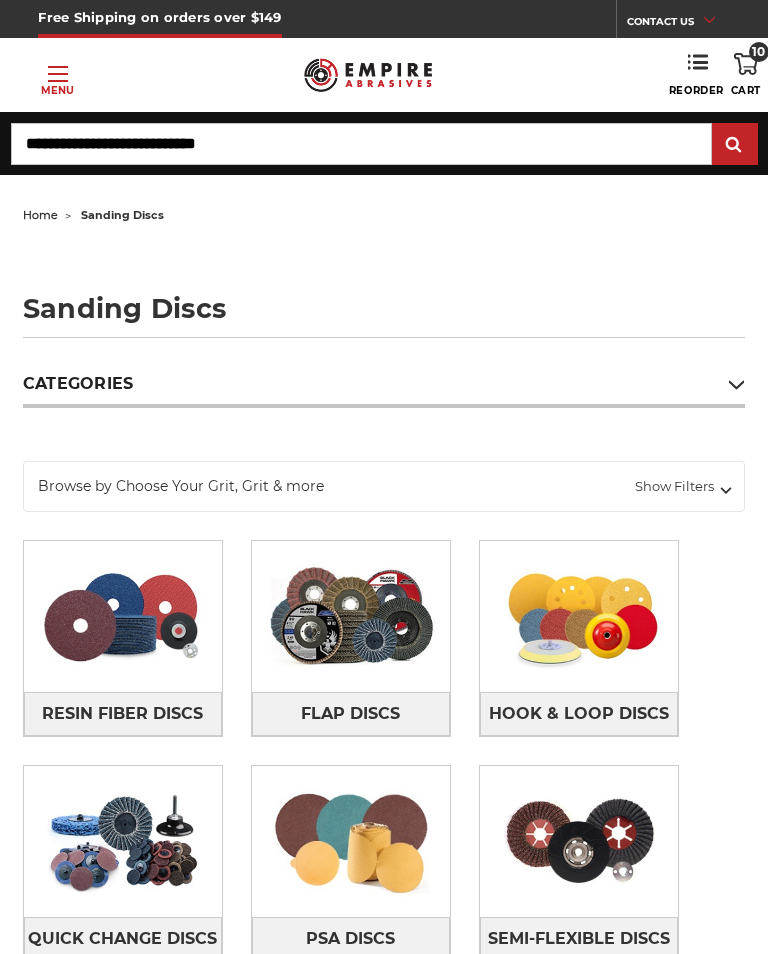 scroll, scrollTop: 0, scrollLeft: 0, axis: both 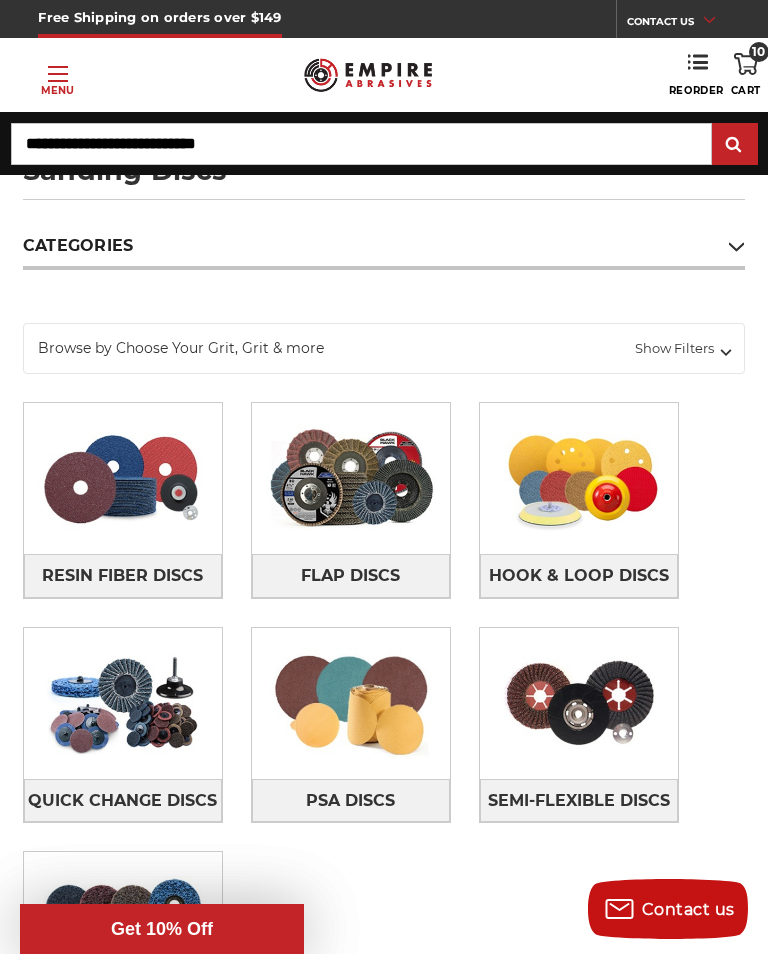 click at bounding box center [123, 479] 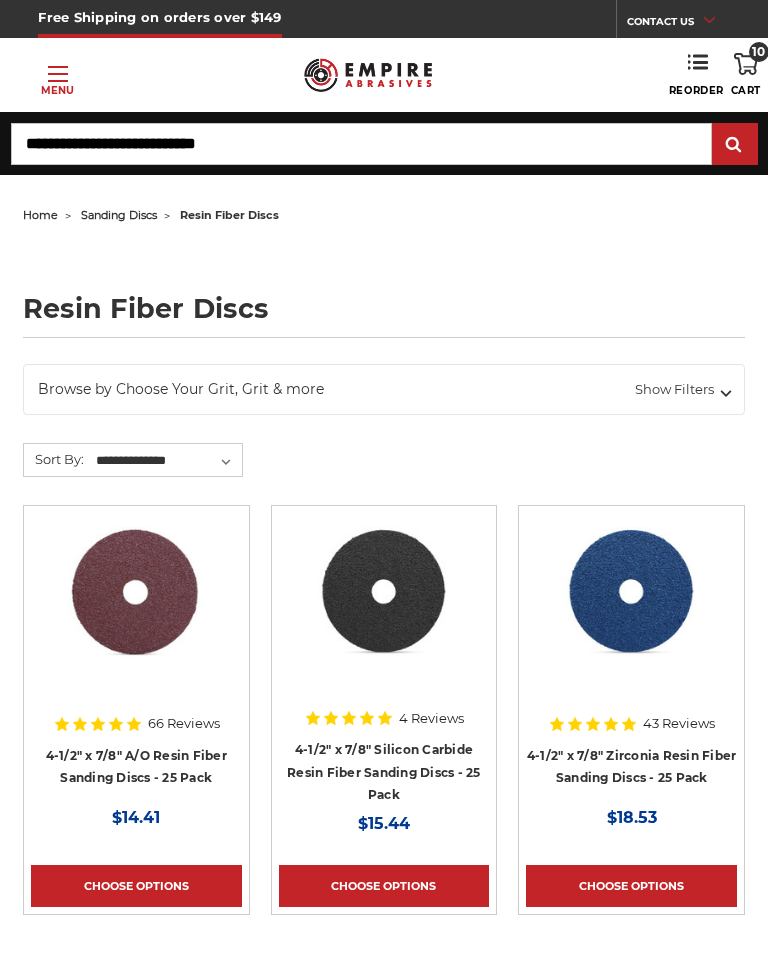 scroll, scrollTop: 0, scrollLeft: 0, axis: both 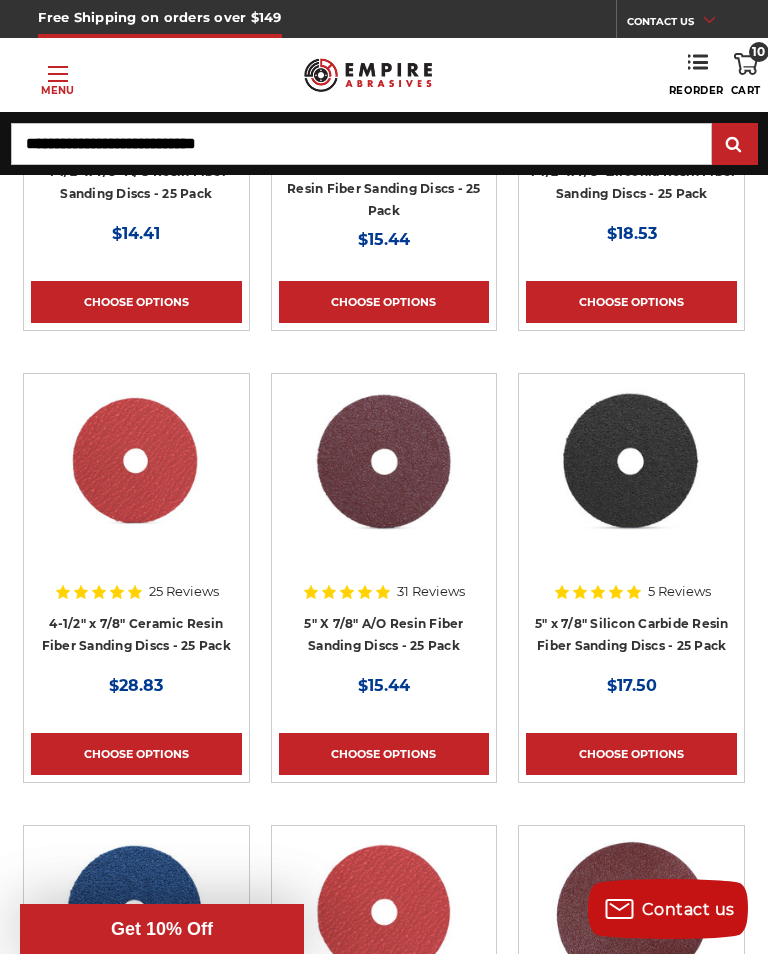 click on "Choose Options" at bounding box center (136, 754) 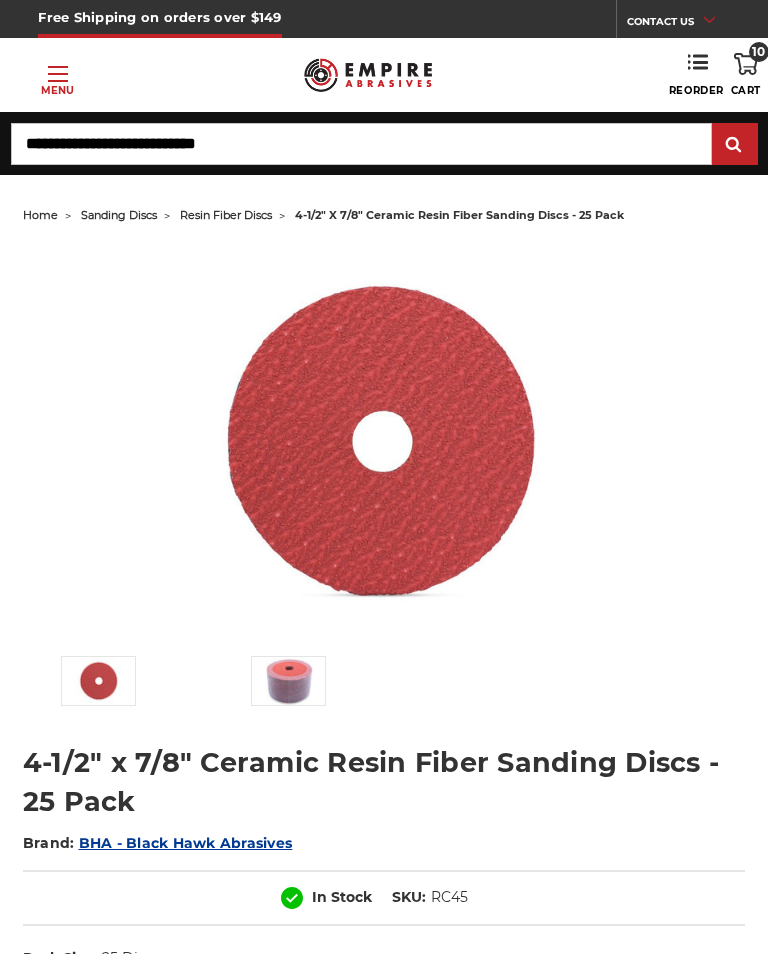 scroll, scrollTop: 0, scrollLeft: 0, axis: both 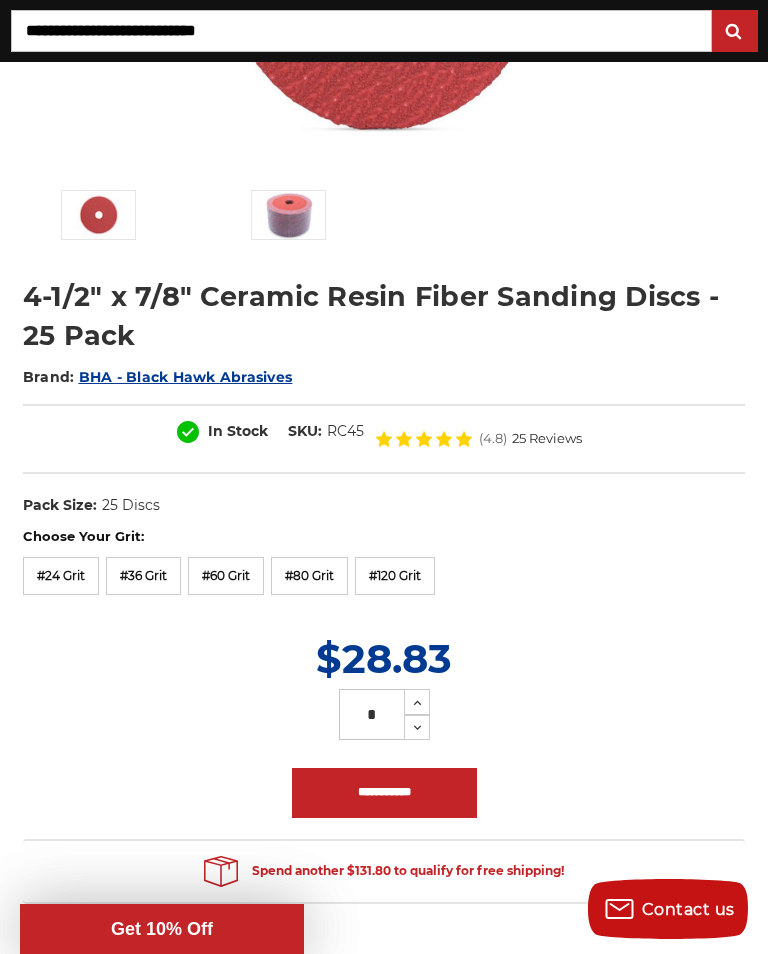 click on "#80 Grit" at bounding box center (309, 576) 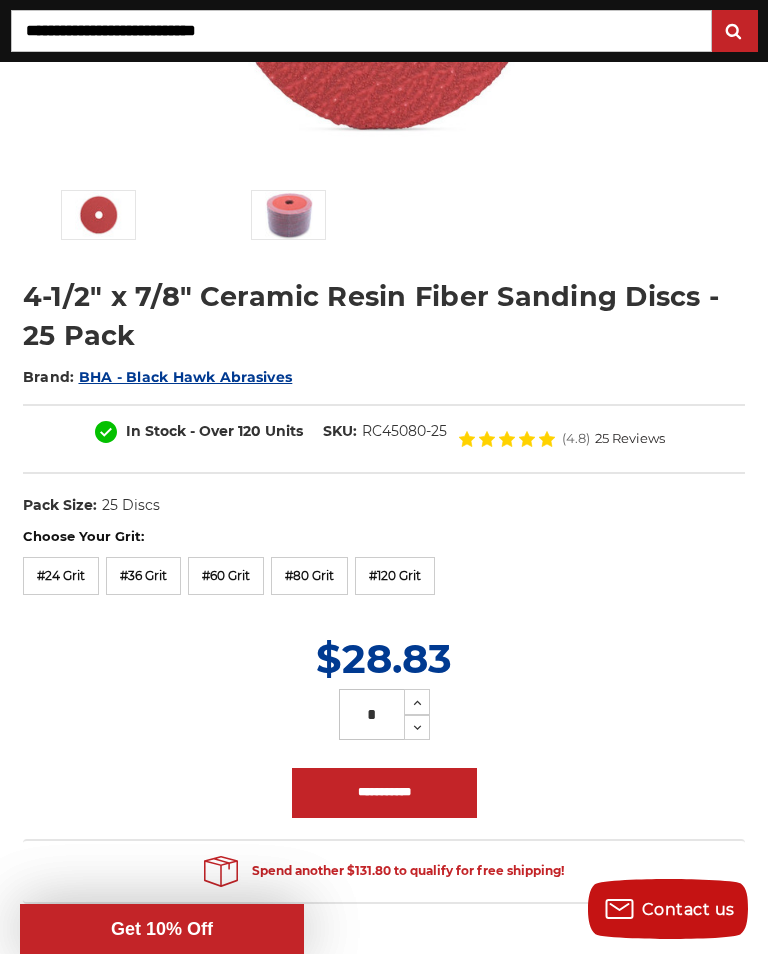 click on "**********" at bounding box center (384, 793) 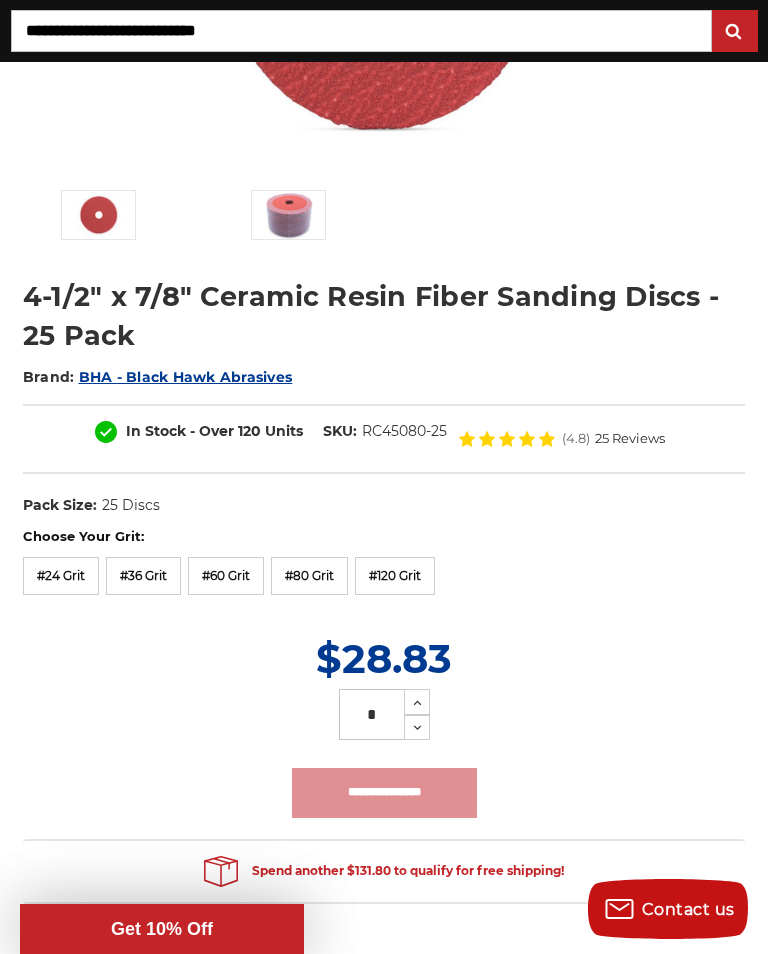 type on "**********" 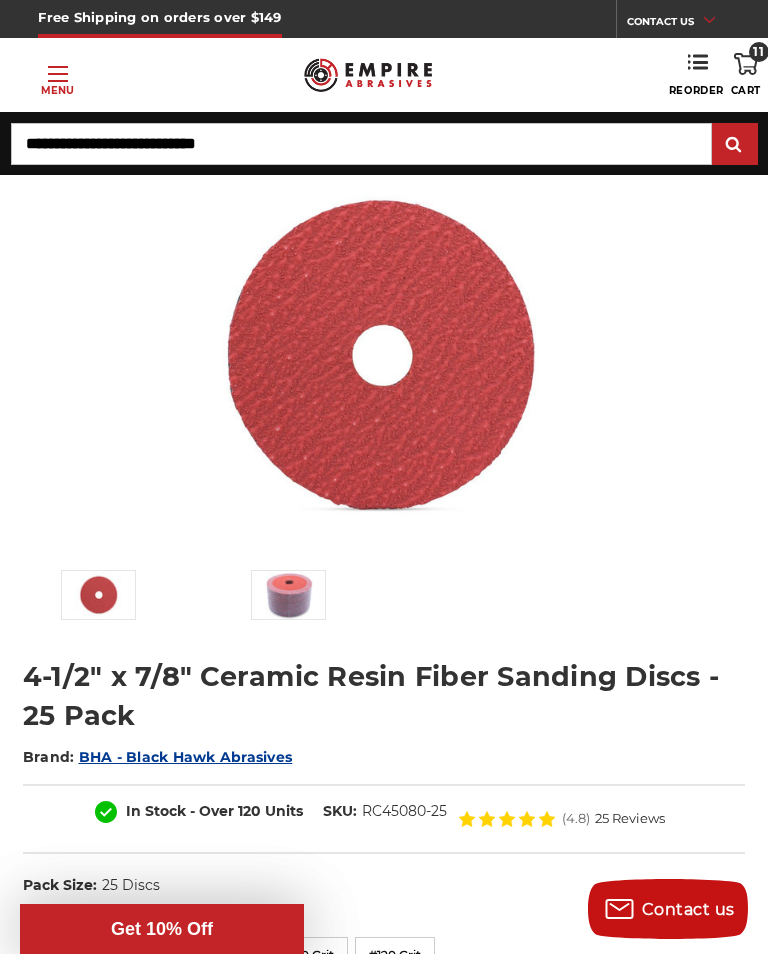 scroll, scrollTop: 0, scrollLeft: 0, axis: both 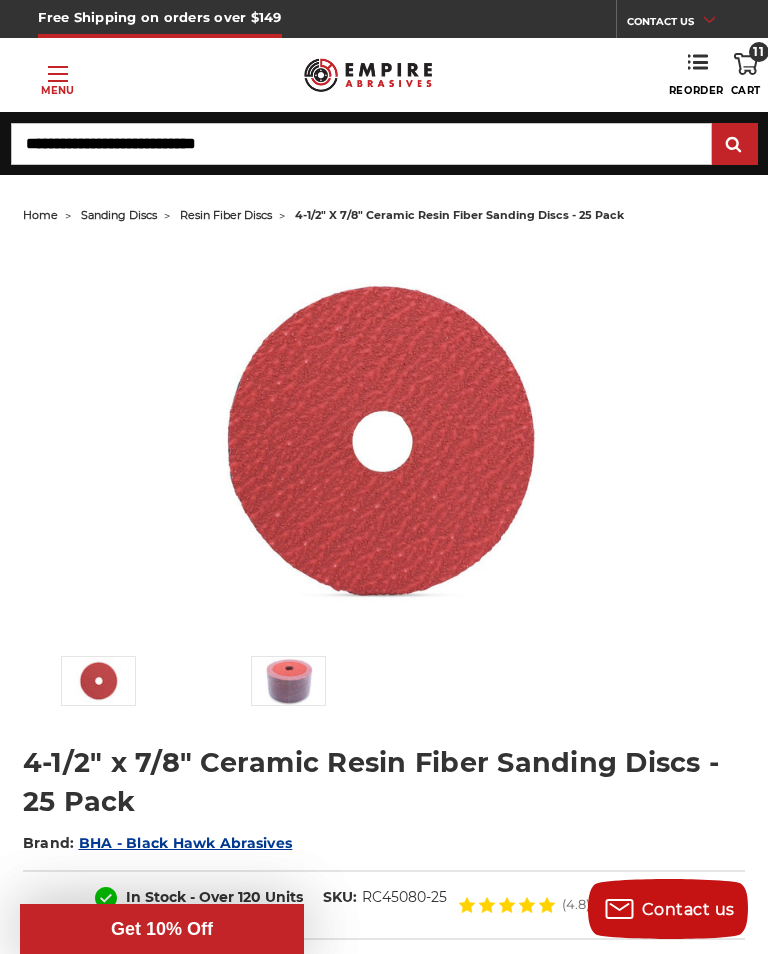 click on "Toggle menu
Menu" at bounding box center (57, 75) 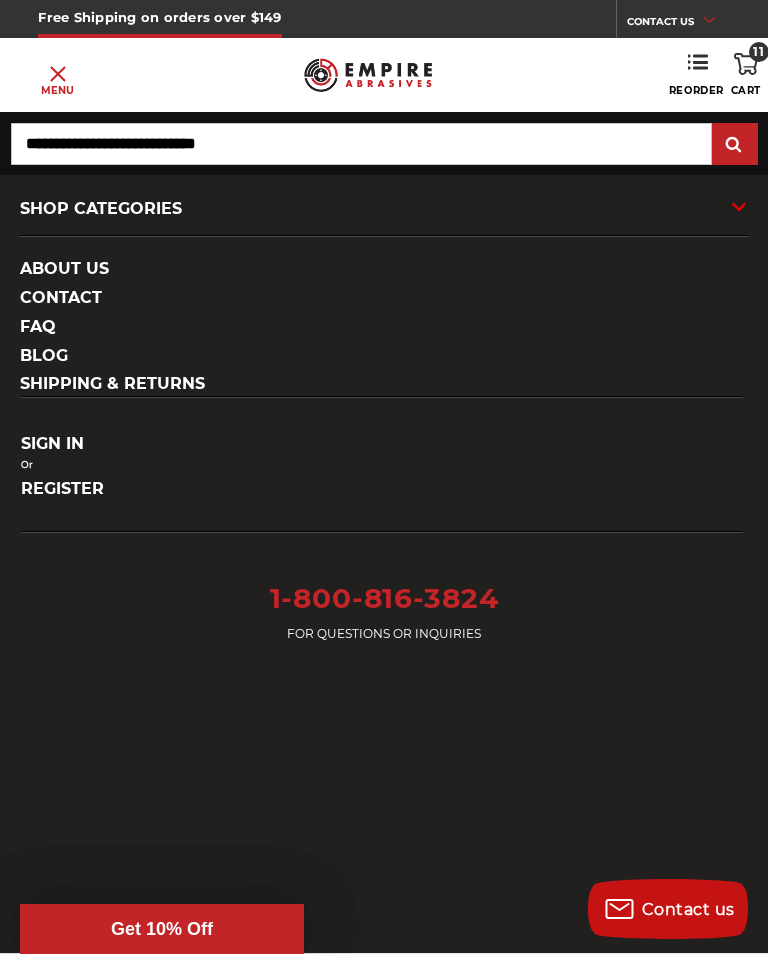 click on "SHOP CATEGORIES" at bounding box center (384, 209) 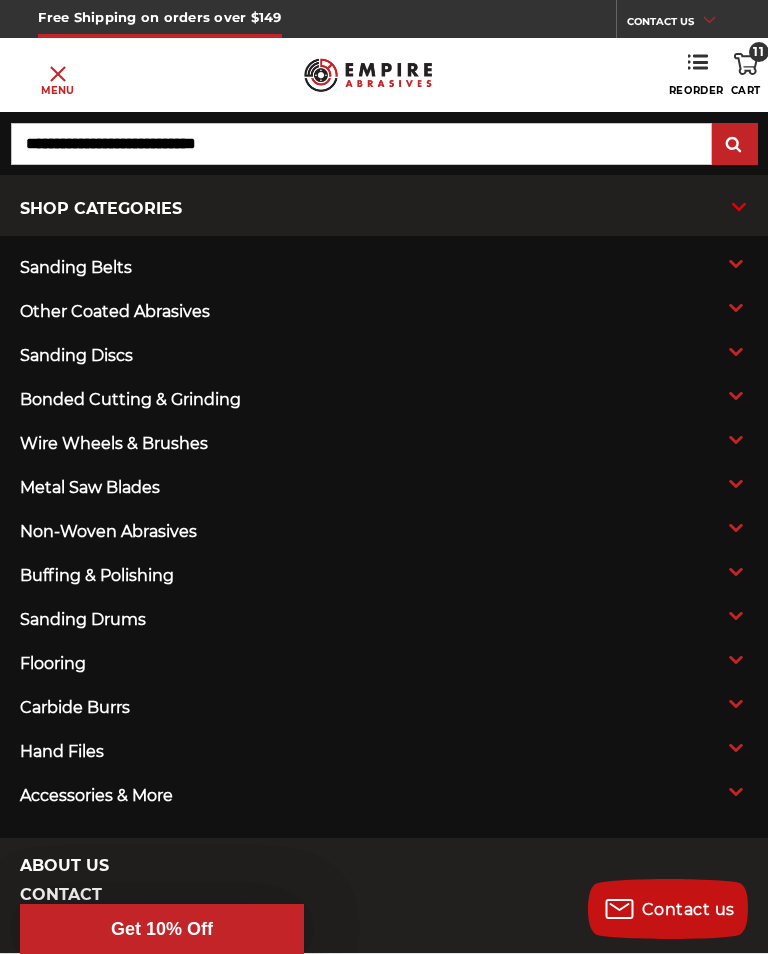 click on "Search" at bounding box center [361, 144] 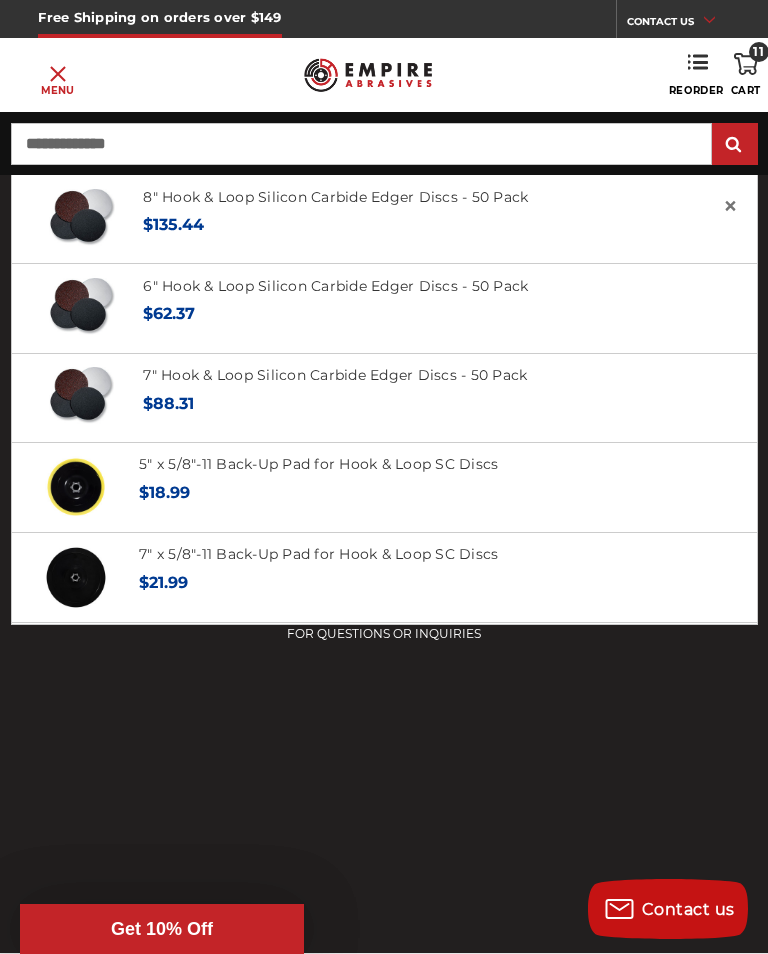 type on "**********" 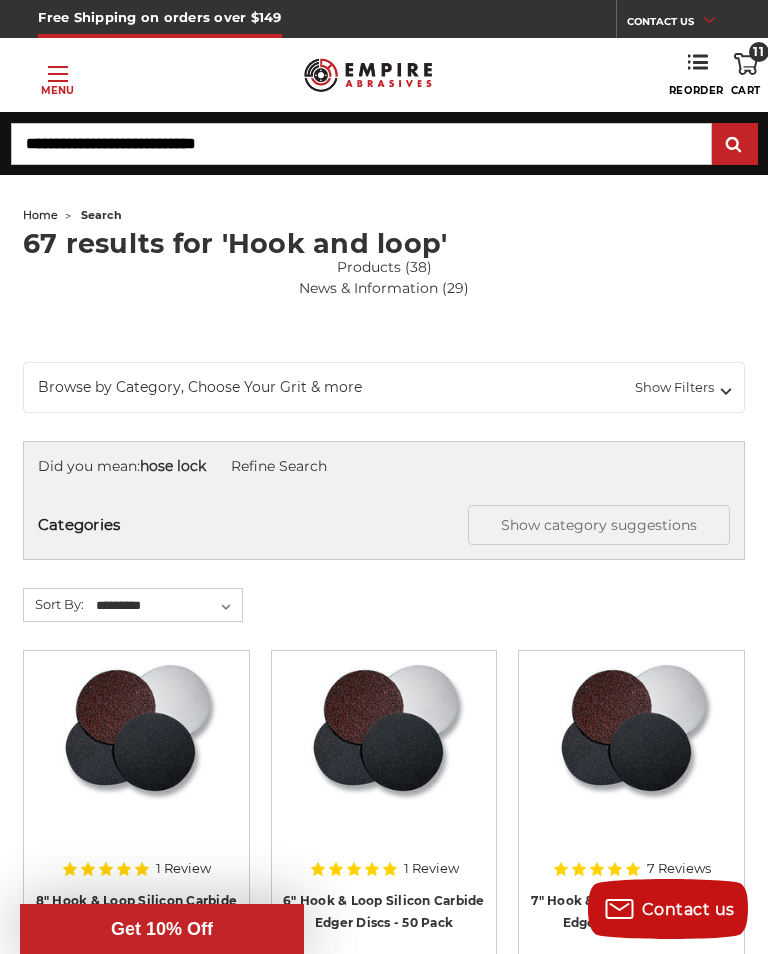 scroll, scrollTop: 18, scrollLeft: 0, axis: vertical 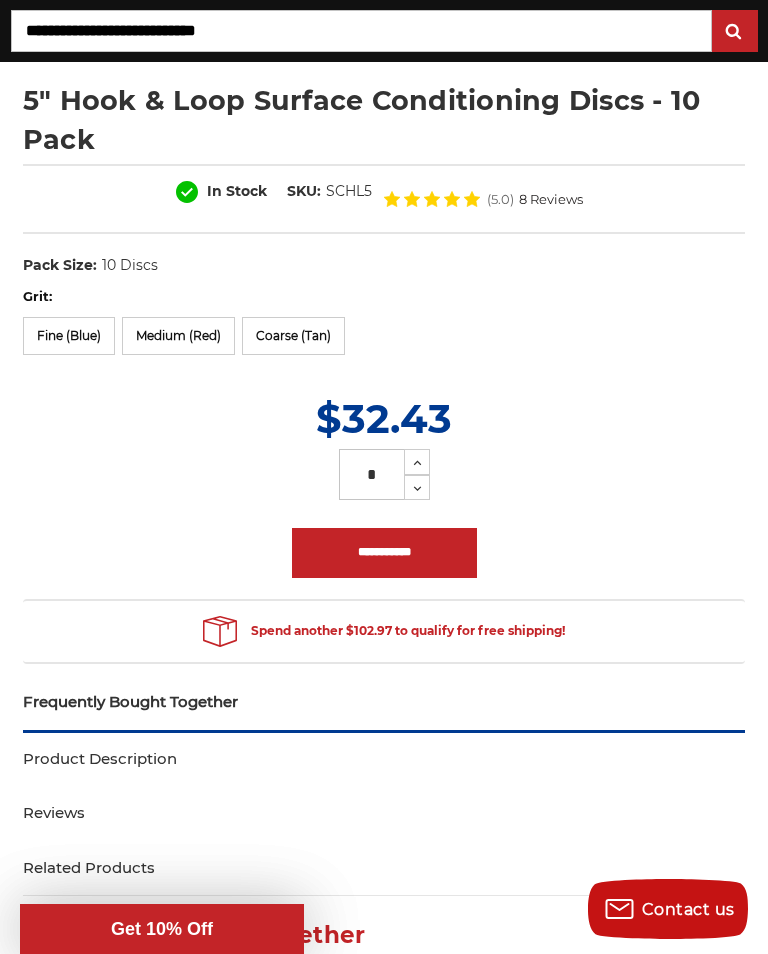 click on "**********" at bounding box center [384, 553] 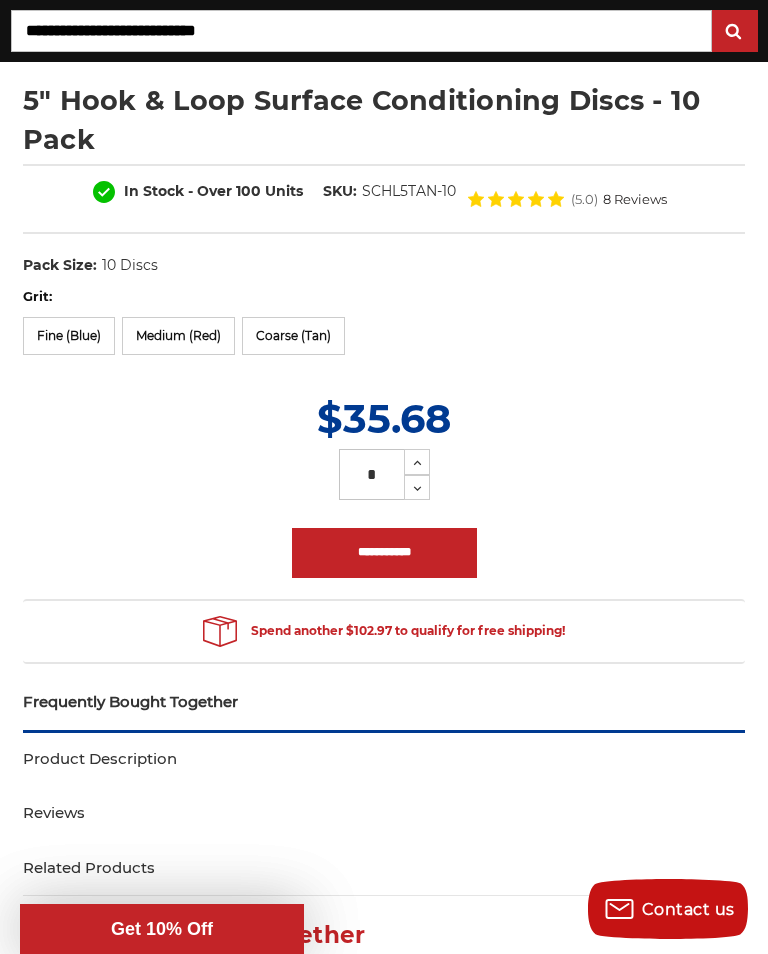 click on "**********" at bounding box center (384, 553) 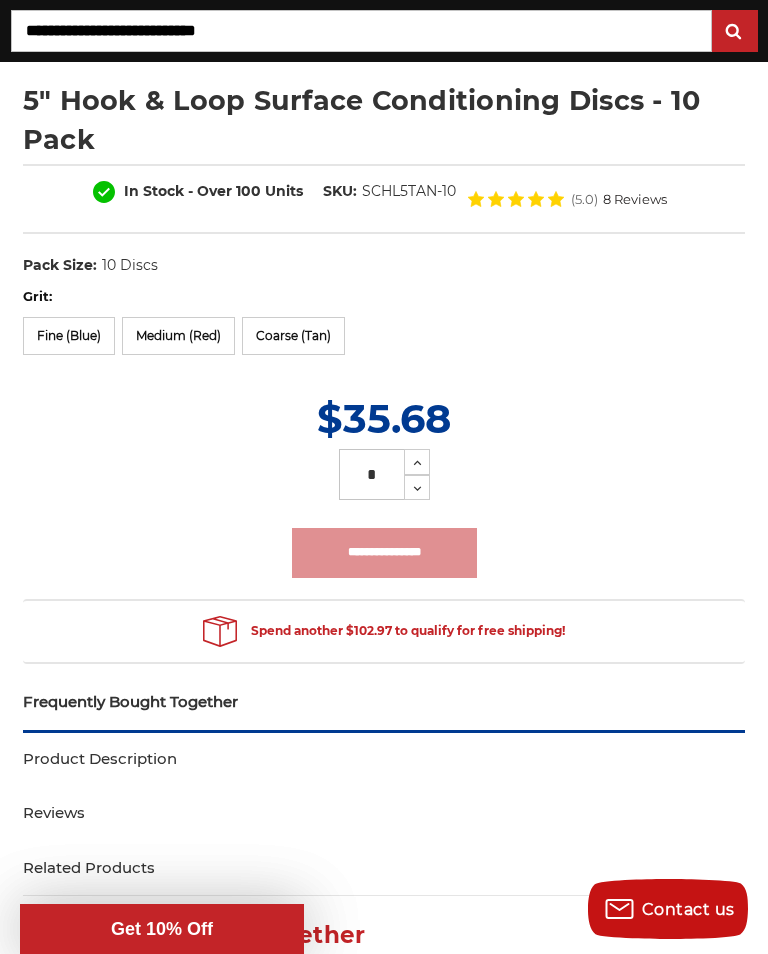 type on "**********" 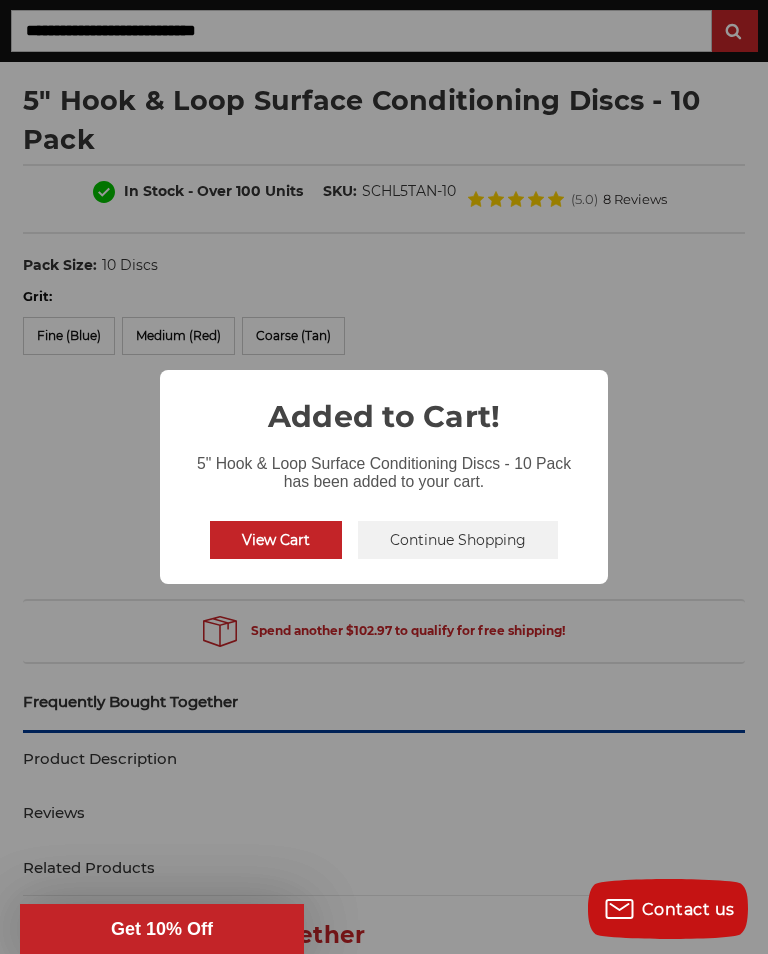 click on "View Cart" at bounding box center [276, 540] 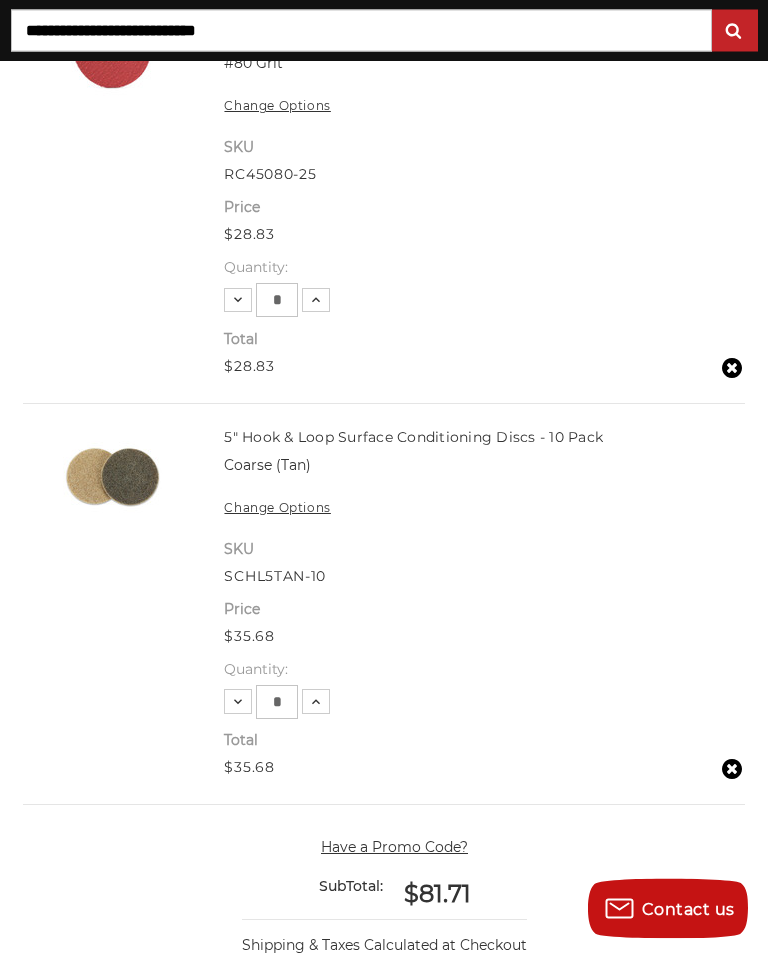 scroll, scrollTop: 0, scrollLeft: 0, axis: both 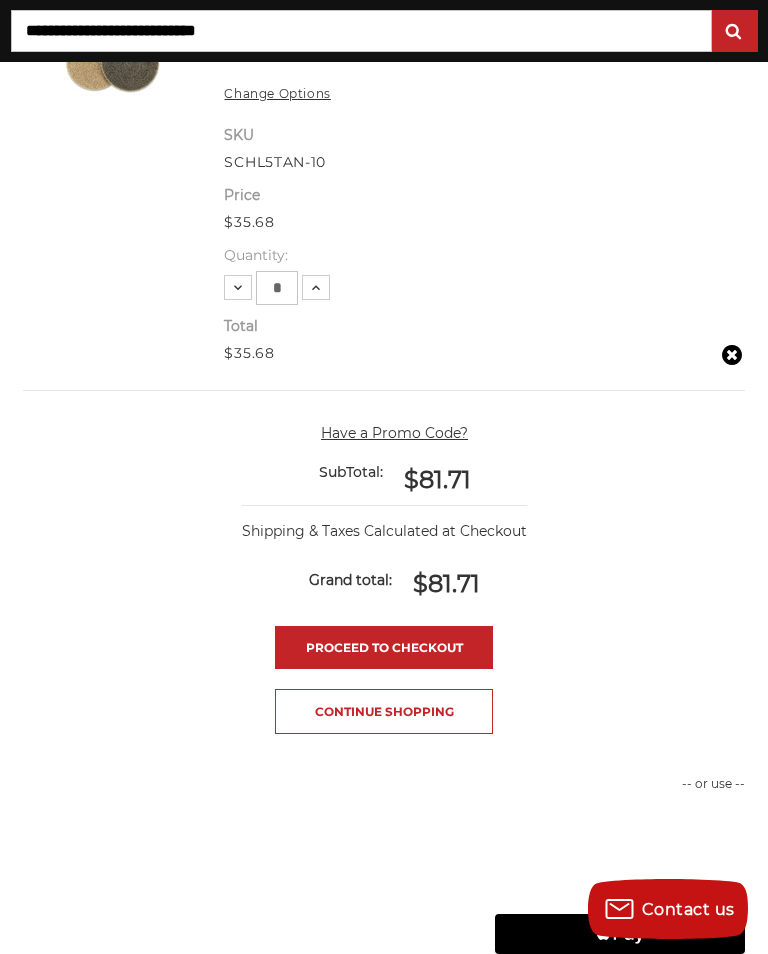 click on "Proceed to checkout" at bounding box center (384, 647) 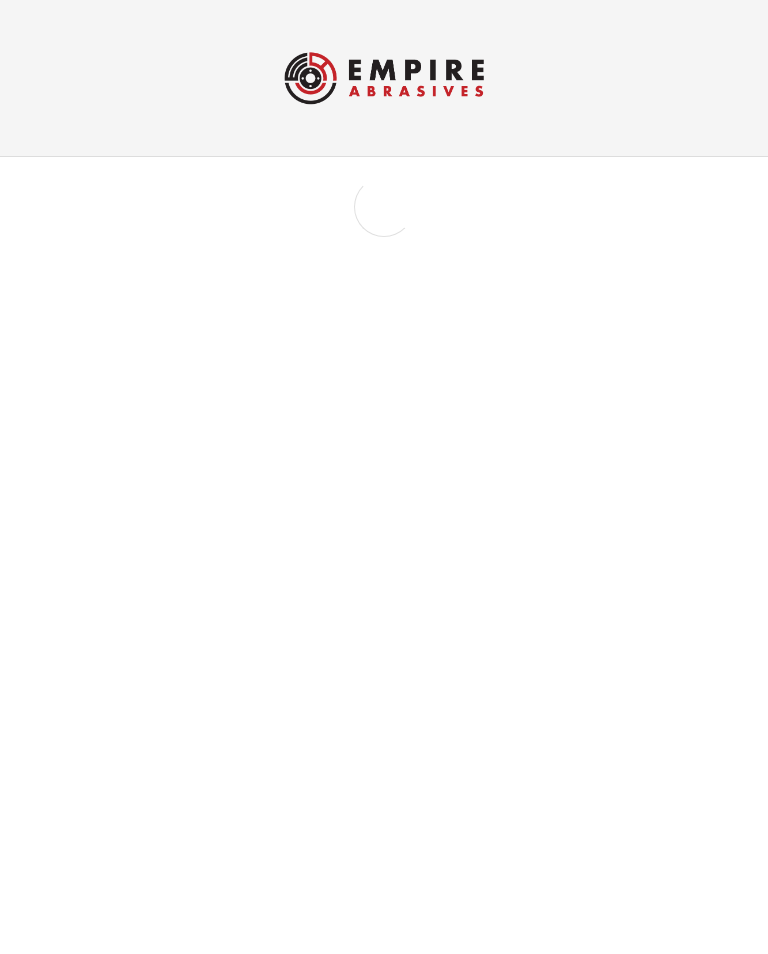 scroll, scrollTop: 0, scrollLeft: 0, axis: both 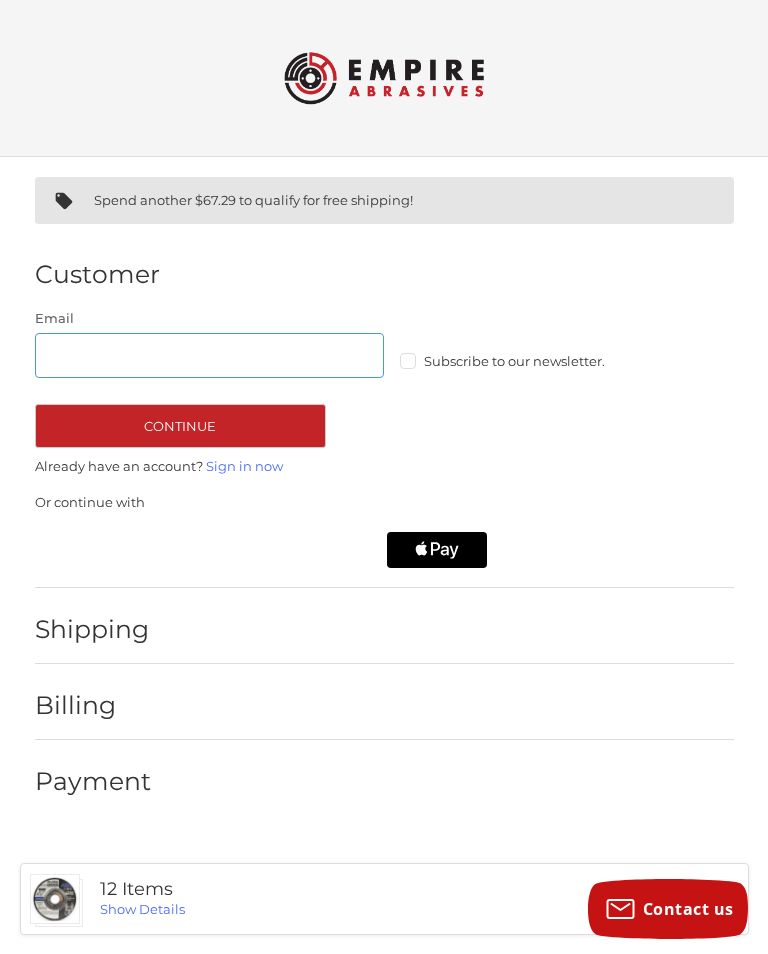click on "Email" at bounding box center [210, 355] 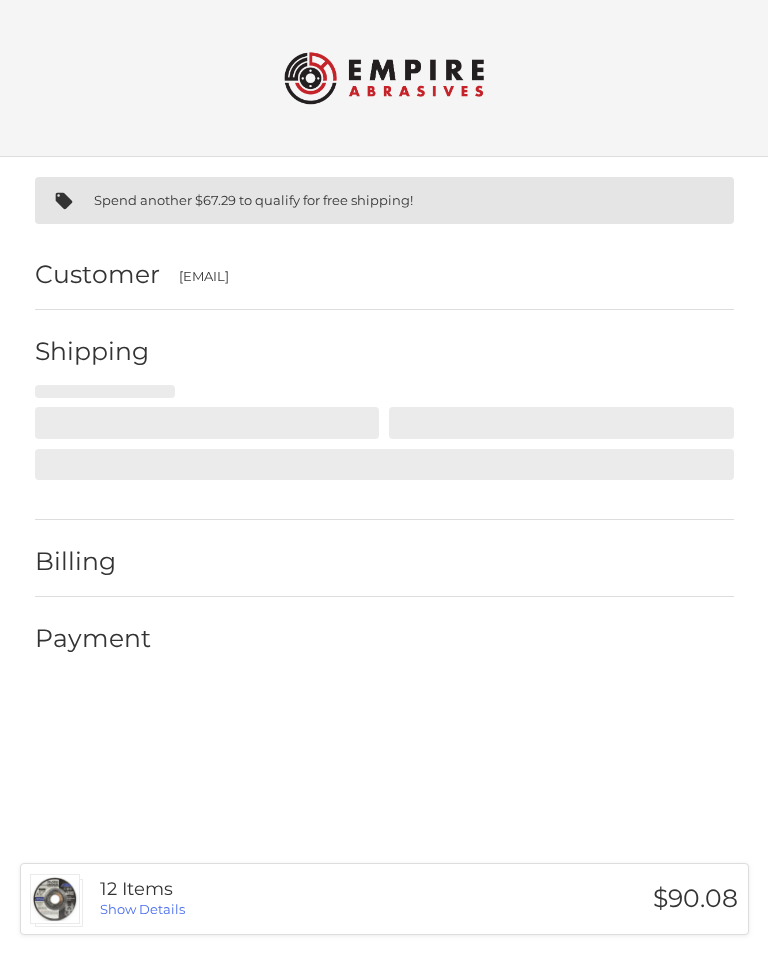 scroll, scrollTop: 0, scrollLeft: 0, axis: both 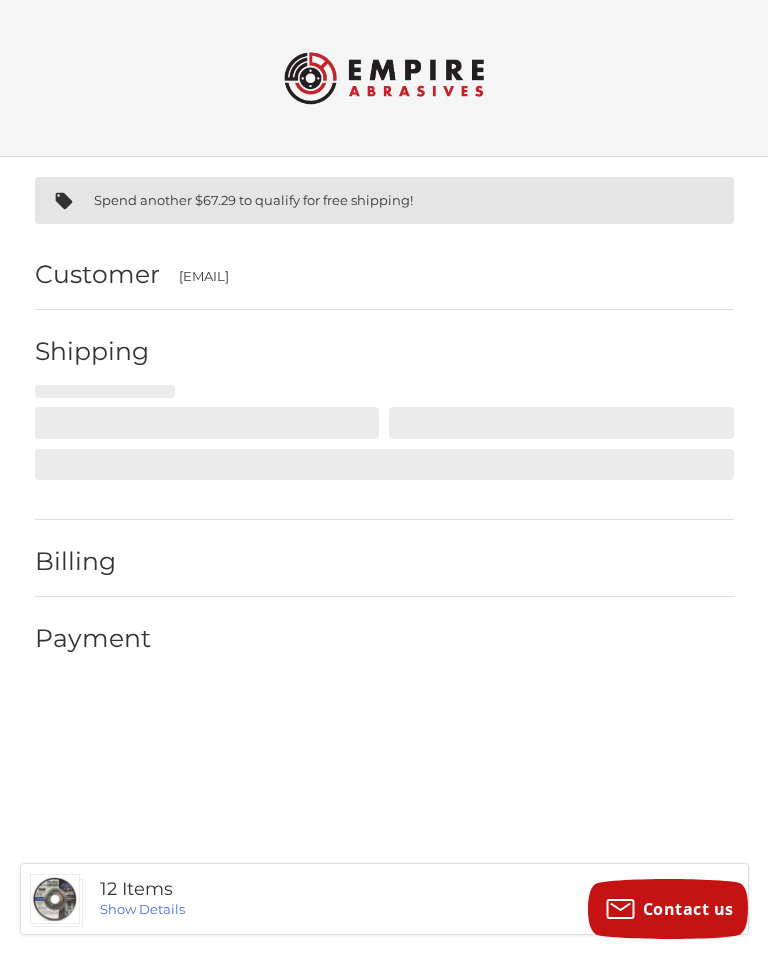 select on "**" 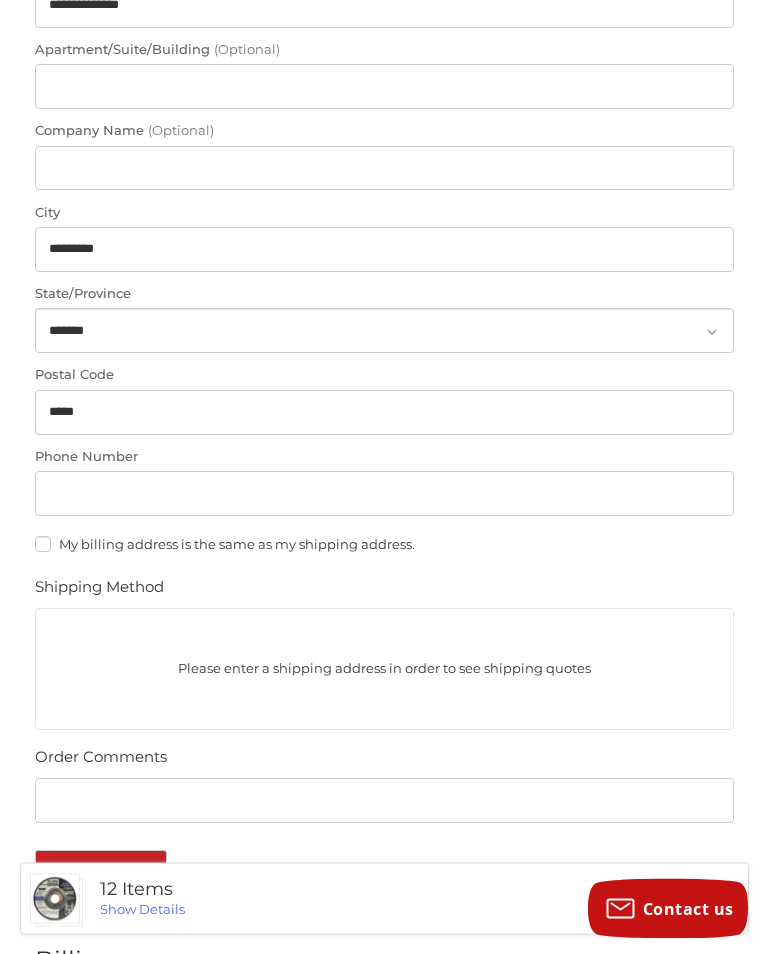scroll, scrollTop: 895, scrollLeft: 0, axis: vertical 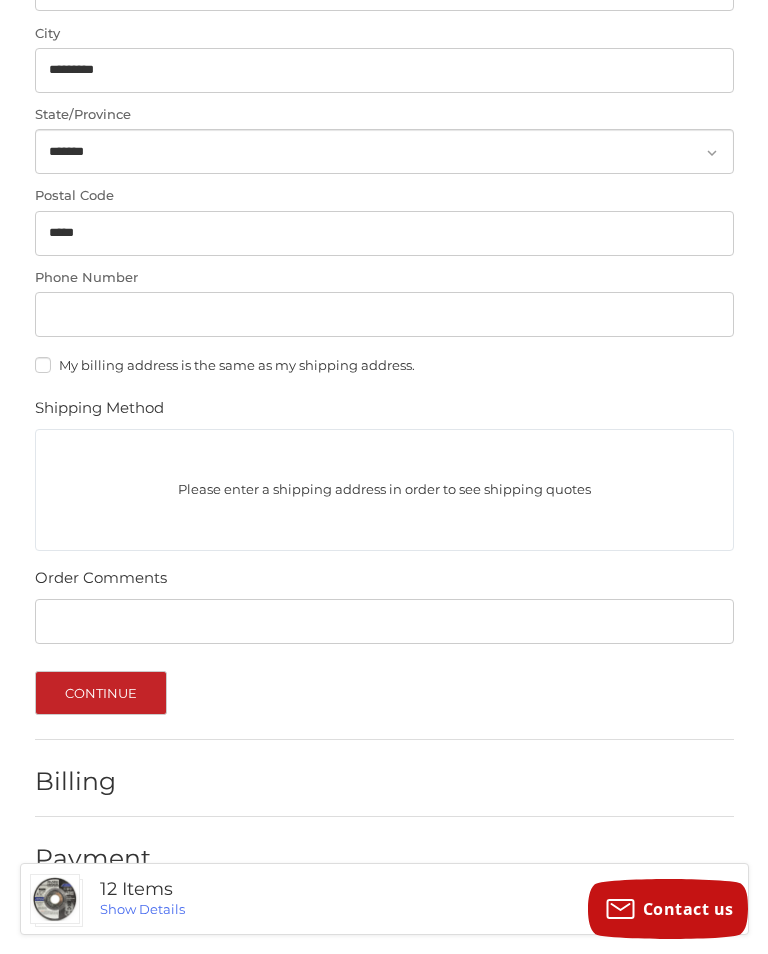 click on "Continue" at bounding box center [101, 693] 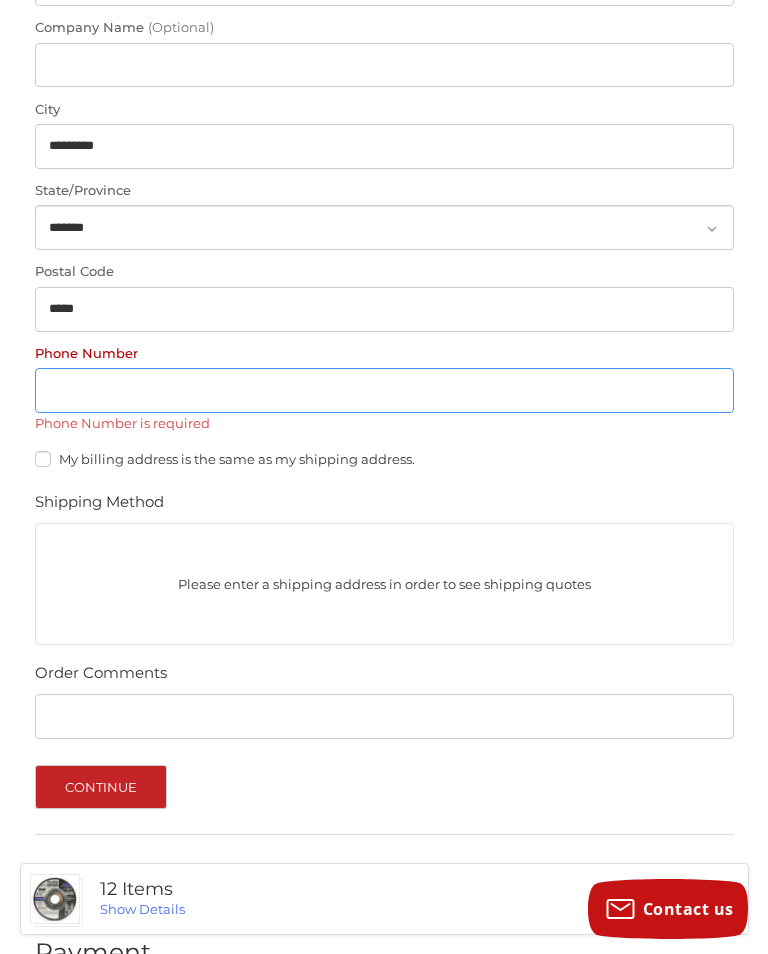 scroll, scrollTop: 710, scrollLeft: 0, axis: vertical 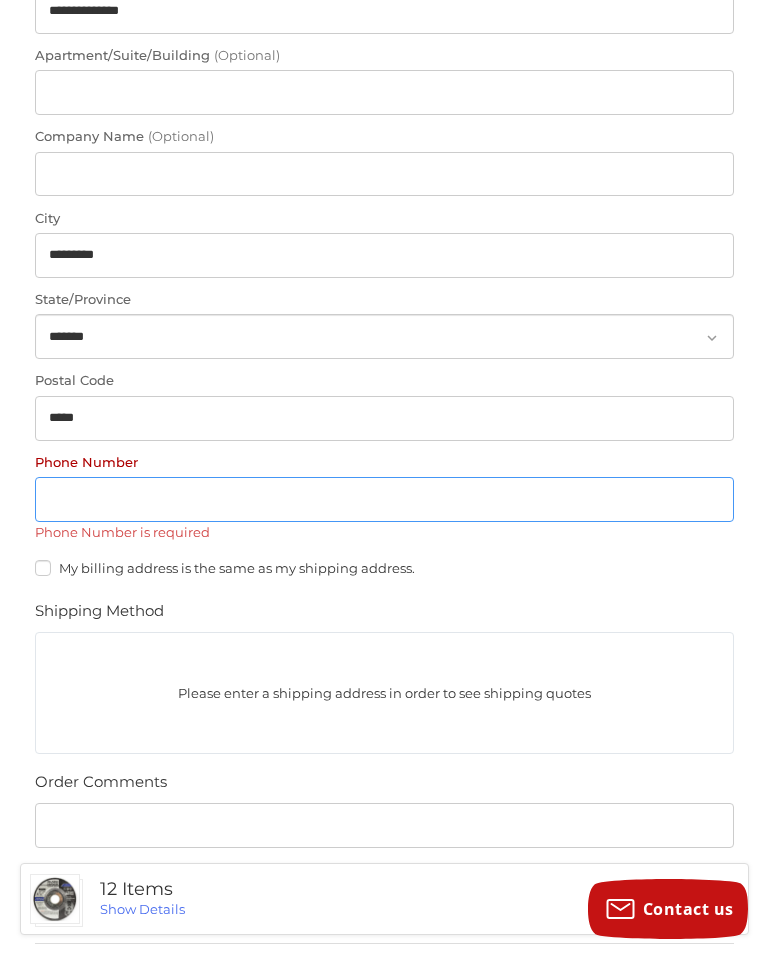 click on "Phone Number" at bounding box center (384, 499) 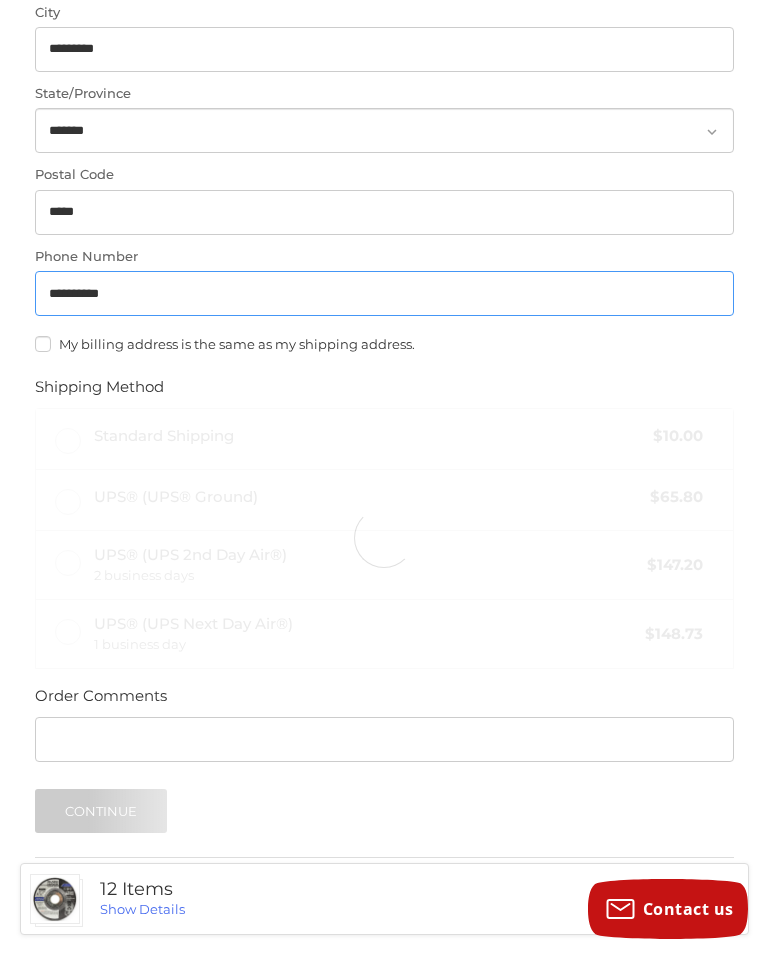 scroll, scrollTop: 1063, scrollLeft: 0, axis: vertical 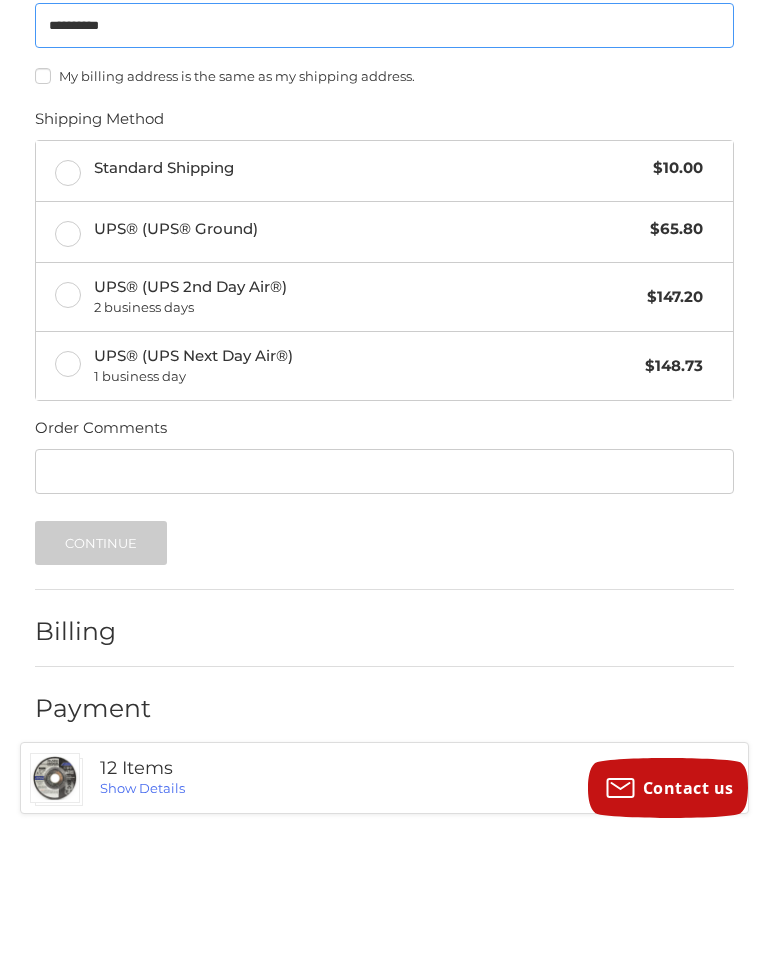 type on "**********" 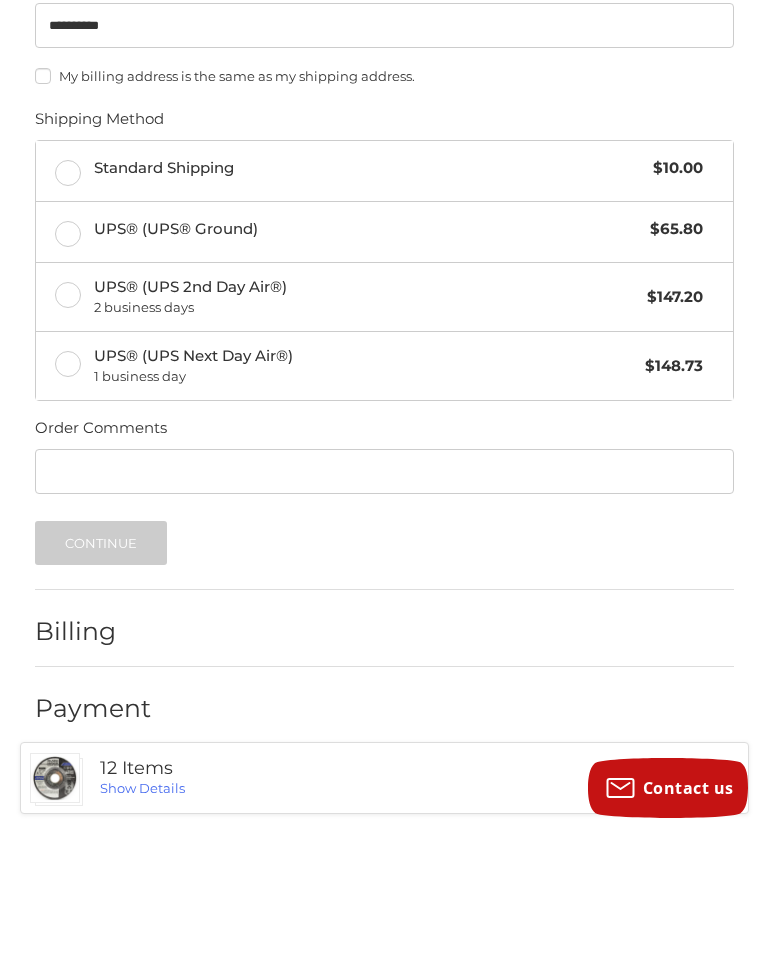click on "Standard Shipping $10.00" at bounding box center [384, 292] 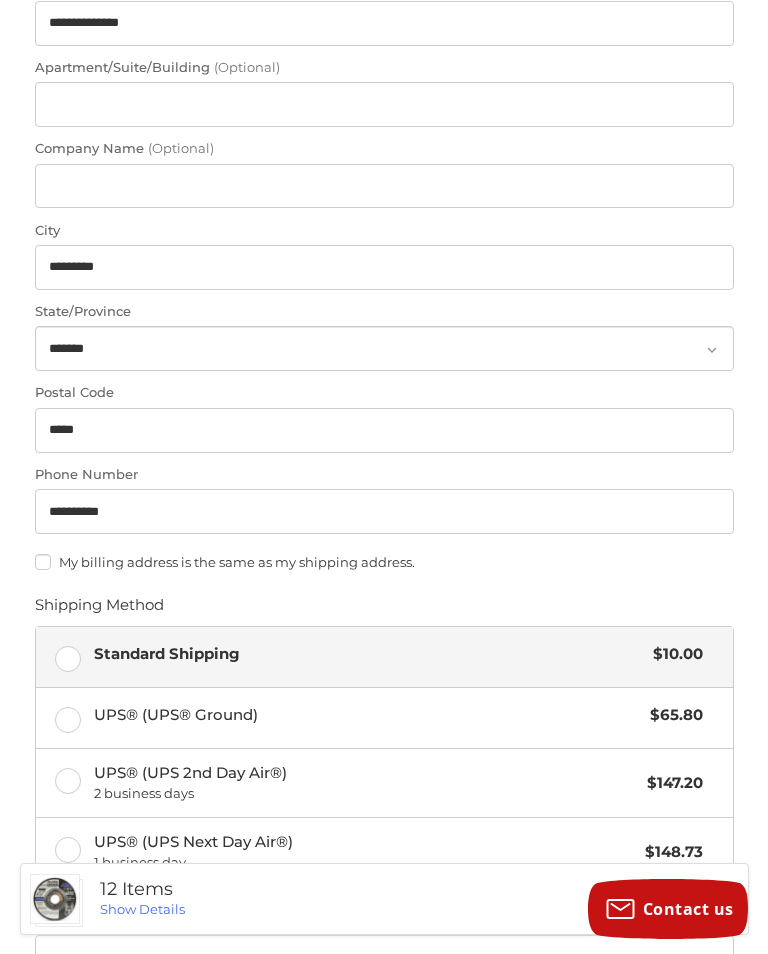 scroll, scrollTop: 1032, scrollLeft: 0, axis: vertical 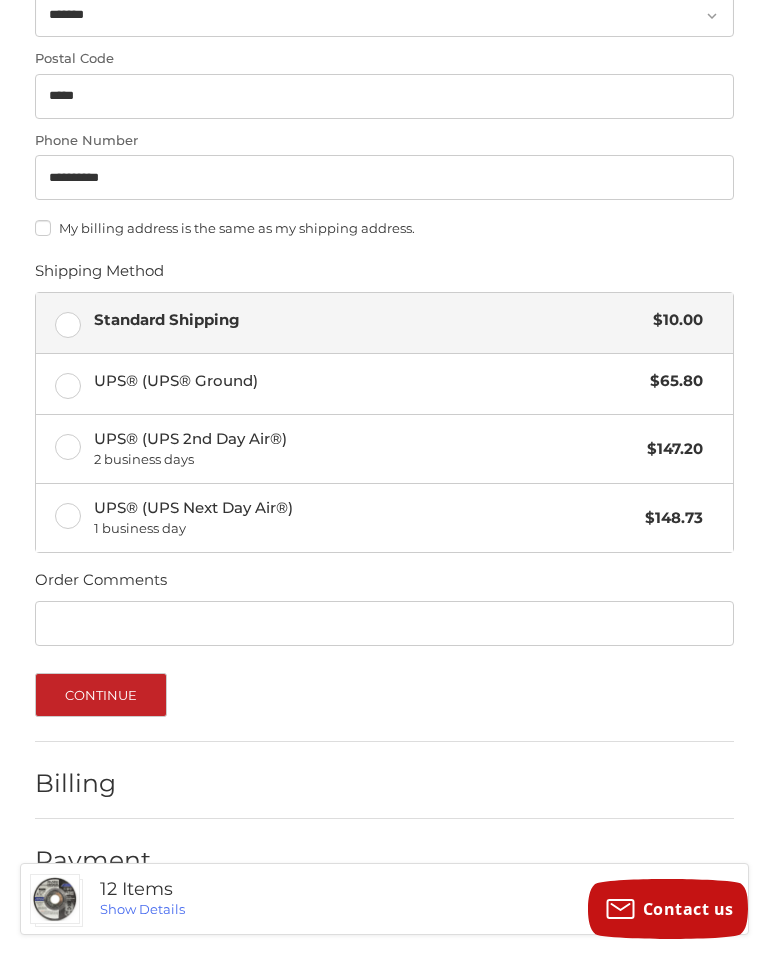 click on "Continue" at bounding box center (101, 695) 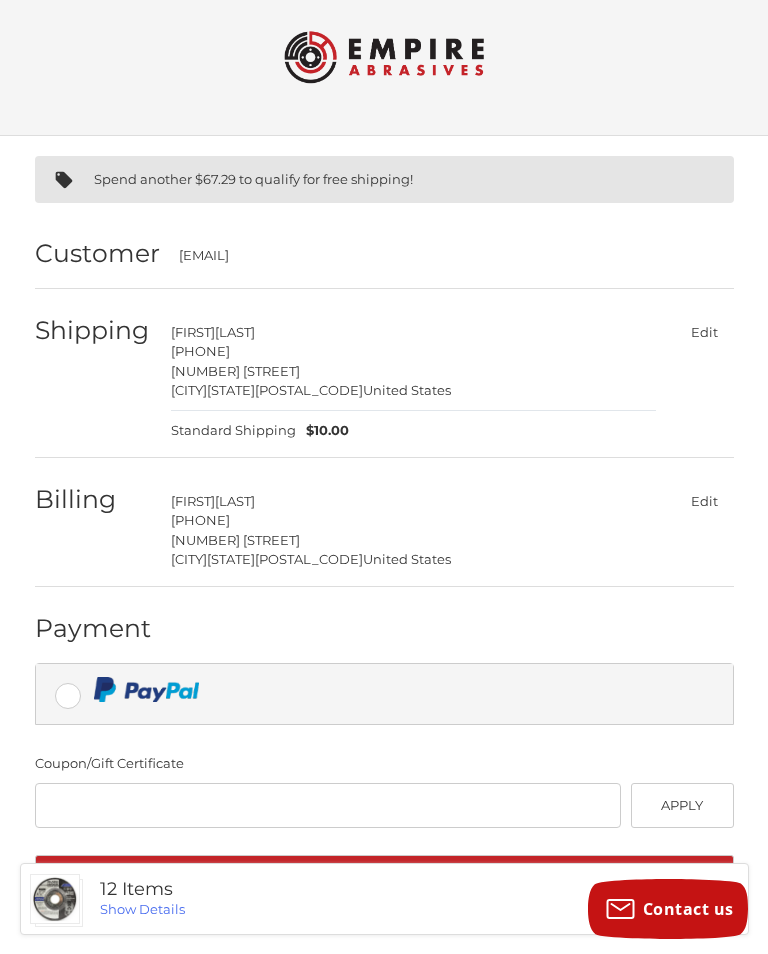 scroll, scrollTop: 64, scrollLeft: 0, axis: vertical 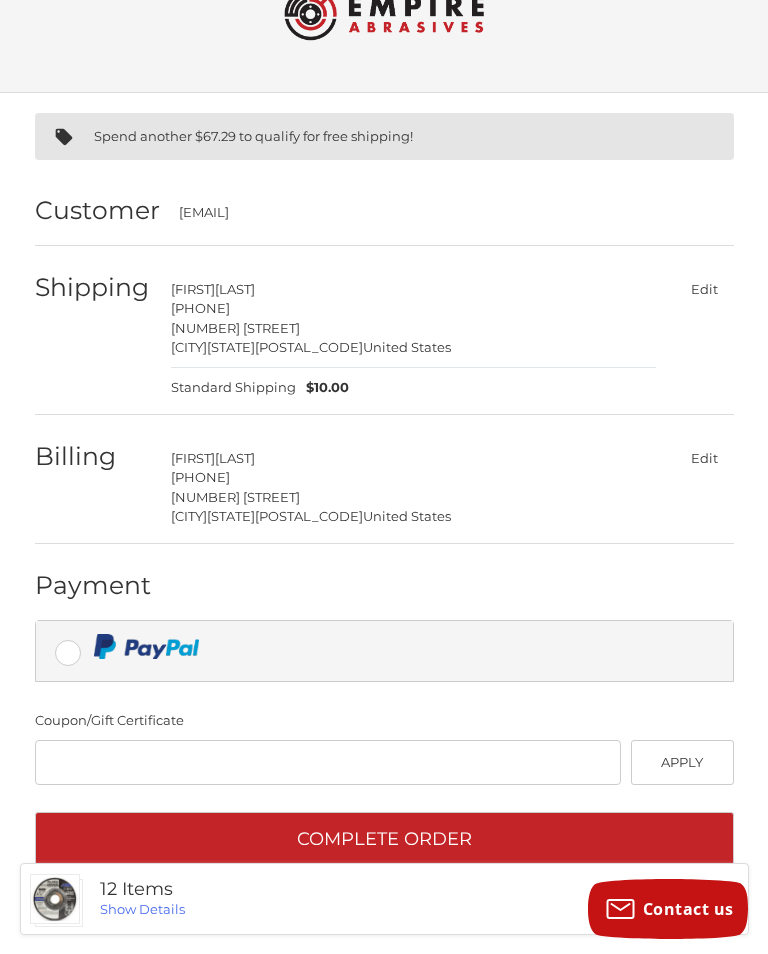 click on "Complete order" at bounding box center (384, 839) 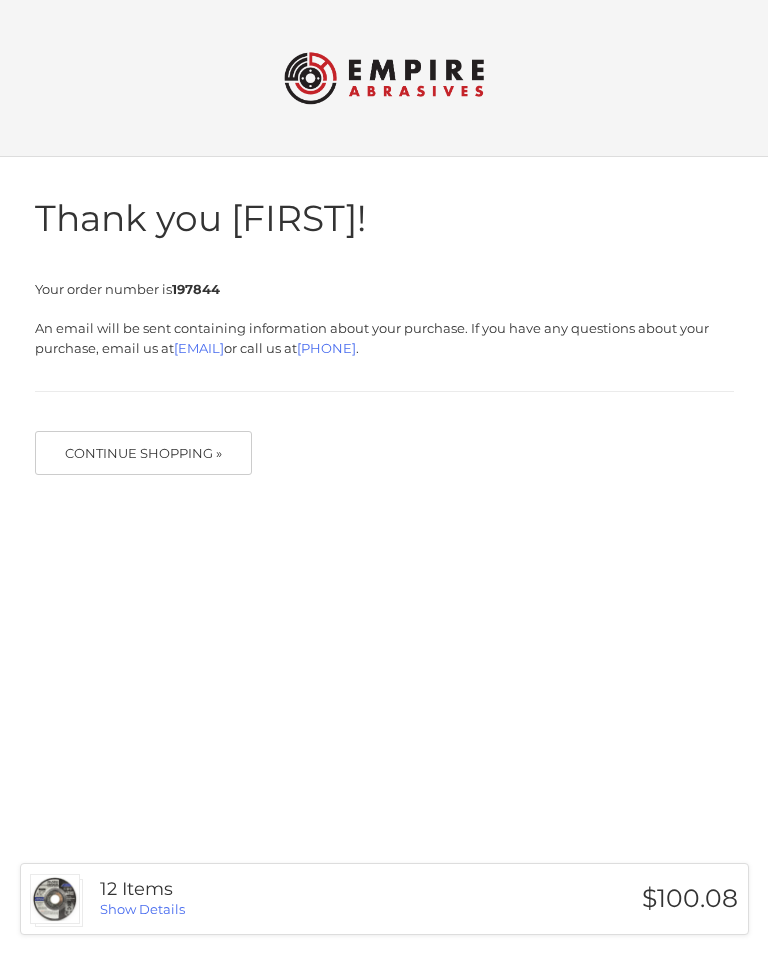 scroll, scrollTop: 0, scrollLeft: 0, axis: both 